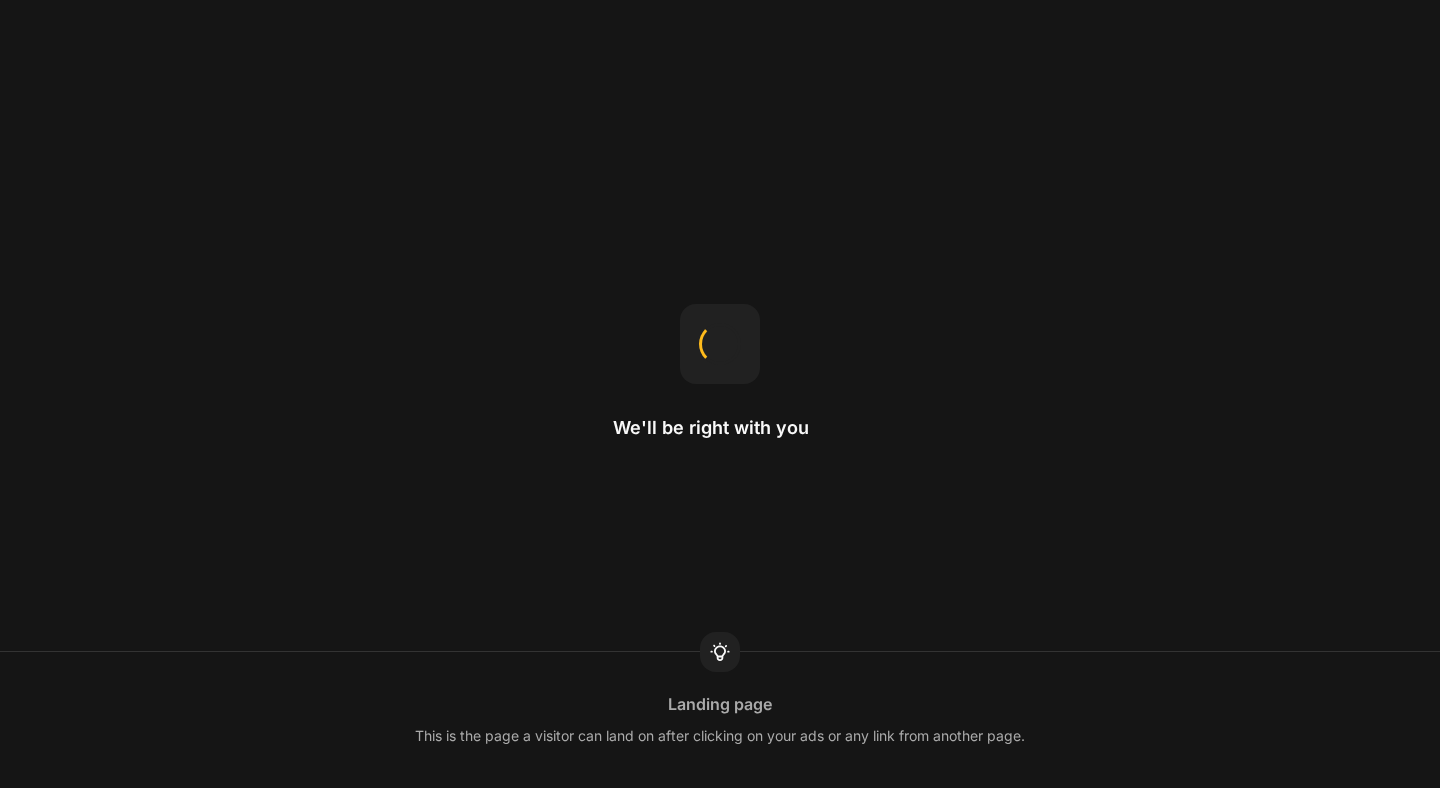 scroll, scrollTop: 0, scrollLeft: 0, axis: both 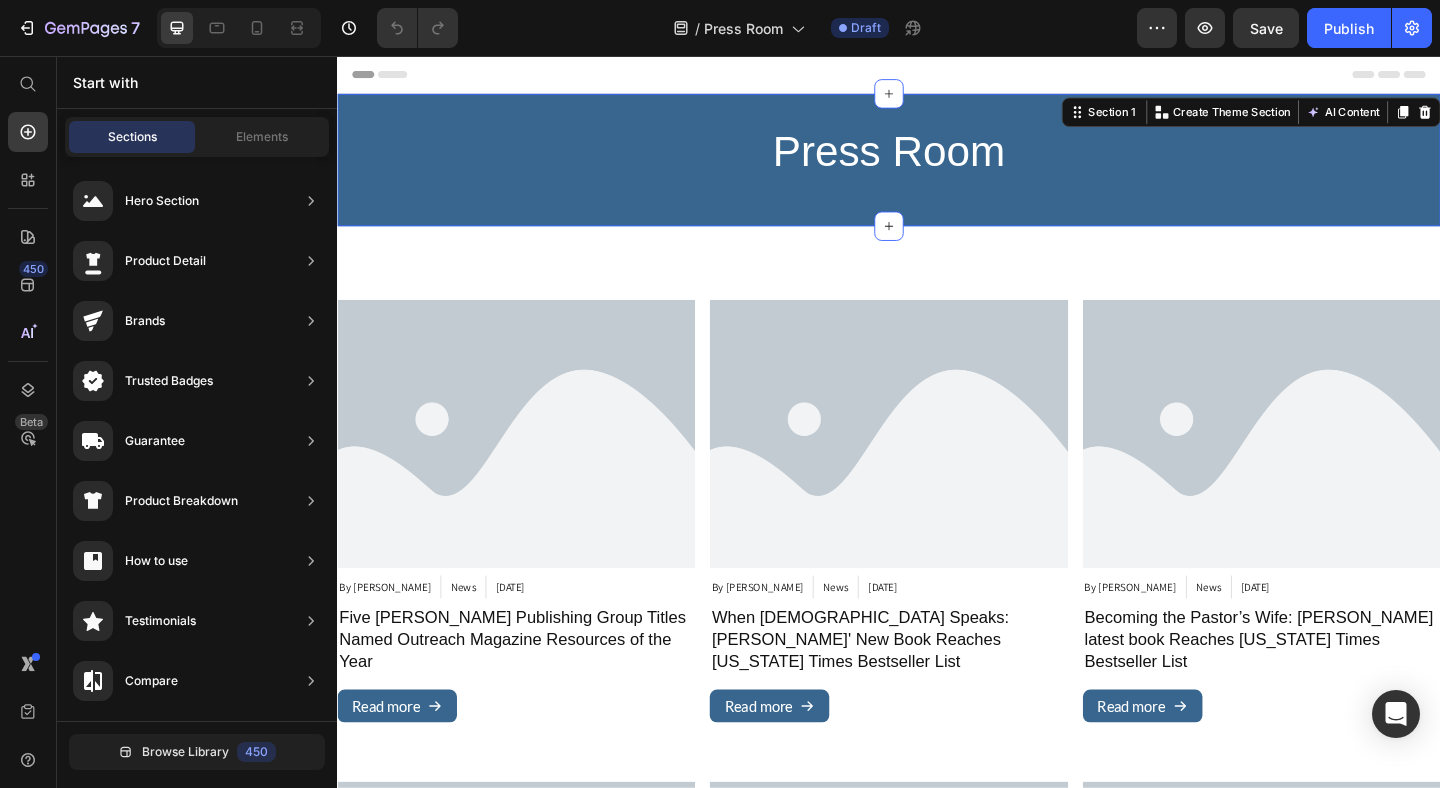 click on "Press Room Heading Row Section 1   You can create reusable sections Create Theme Section AI Content Write with GemAI What would you like to describe here? Tone and Voice Persuasive Product Getting products... Show more Generate" at bounding box center (937, 169) 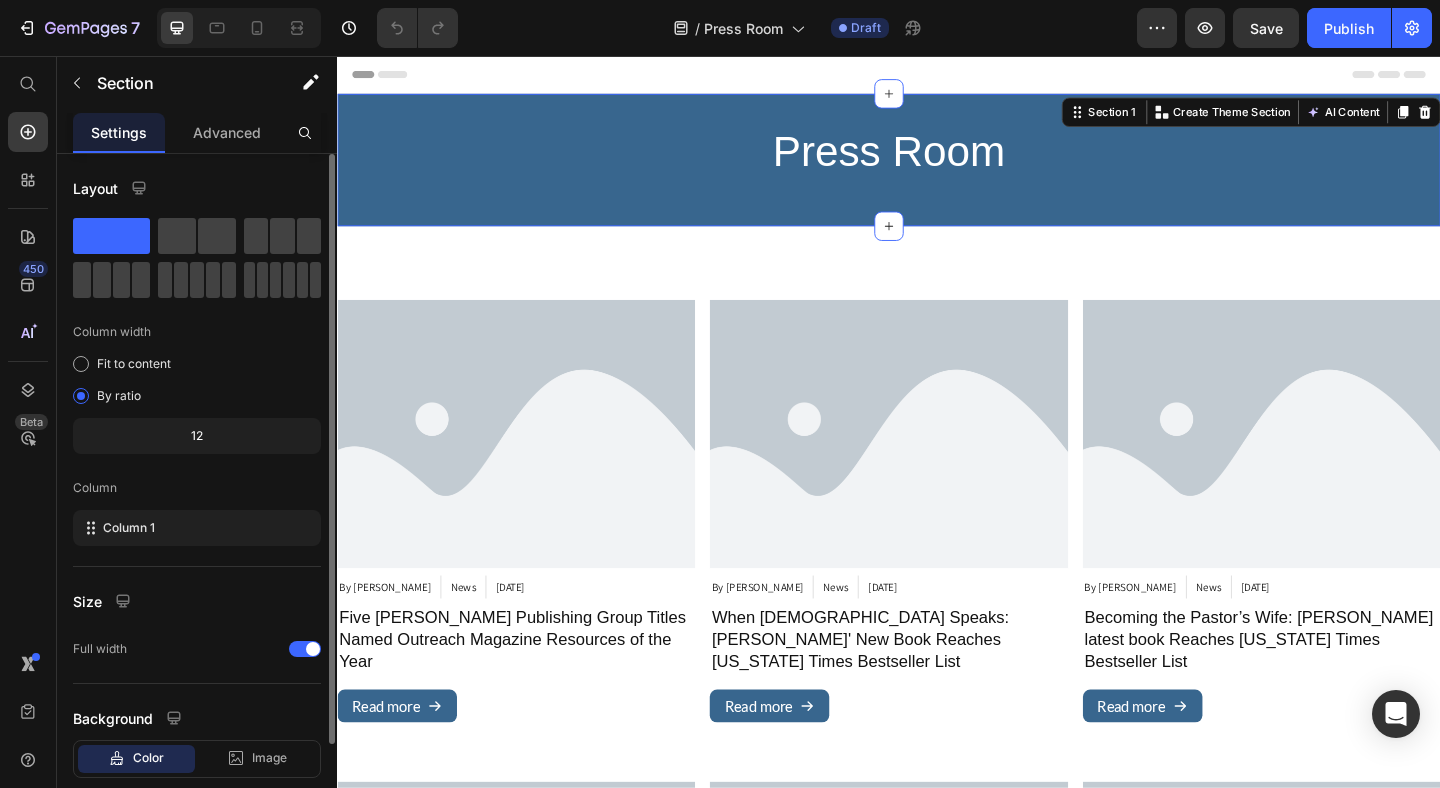 click on "12" 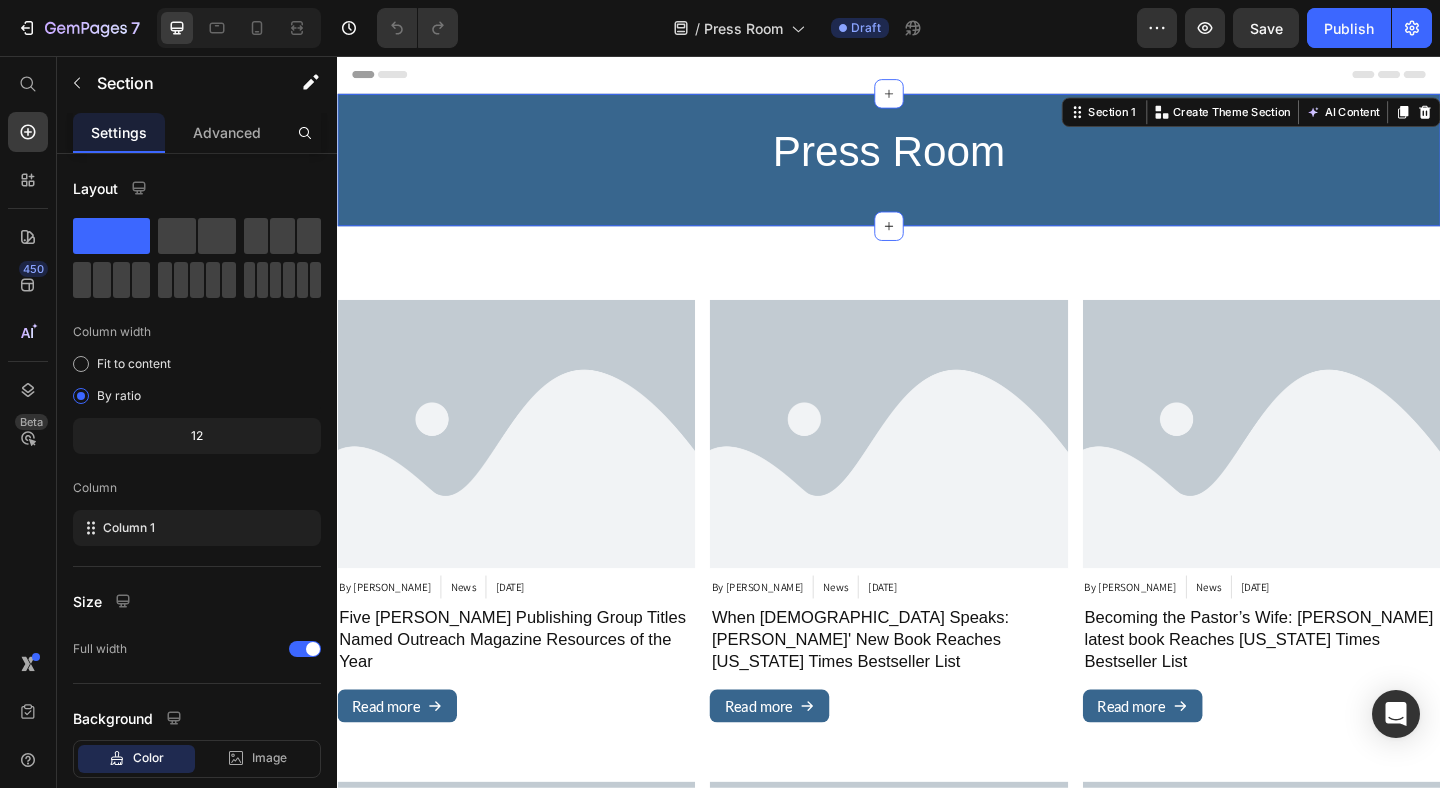 click on "Press Room Heading Row Section 1   You can create reusable sections Create Theme Section AI Content Write with GemAI What would you like to describe here? Tone and Voice Persuasive Product Getting products... Show more Generate" at bounding box center (937, 169) 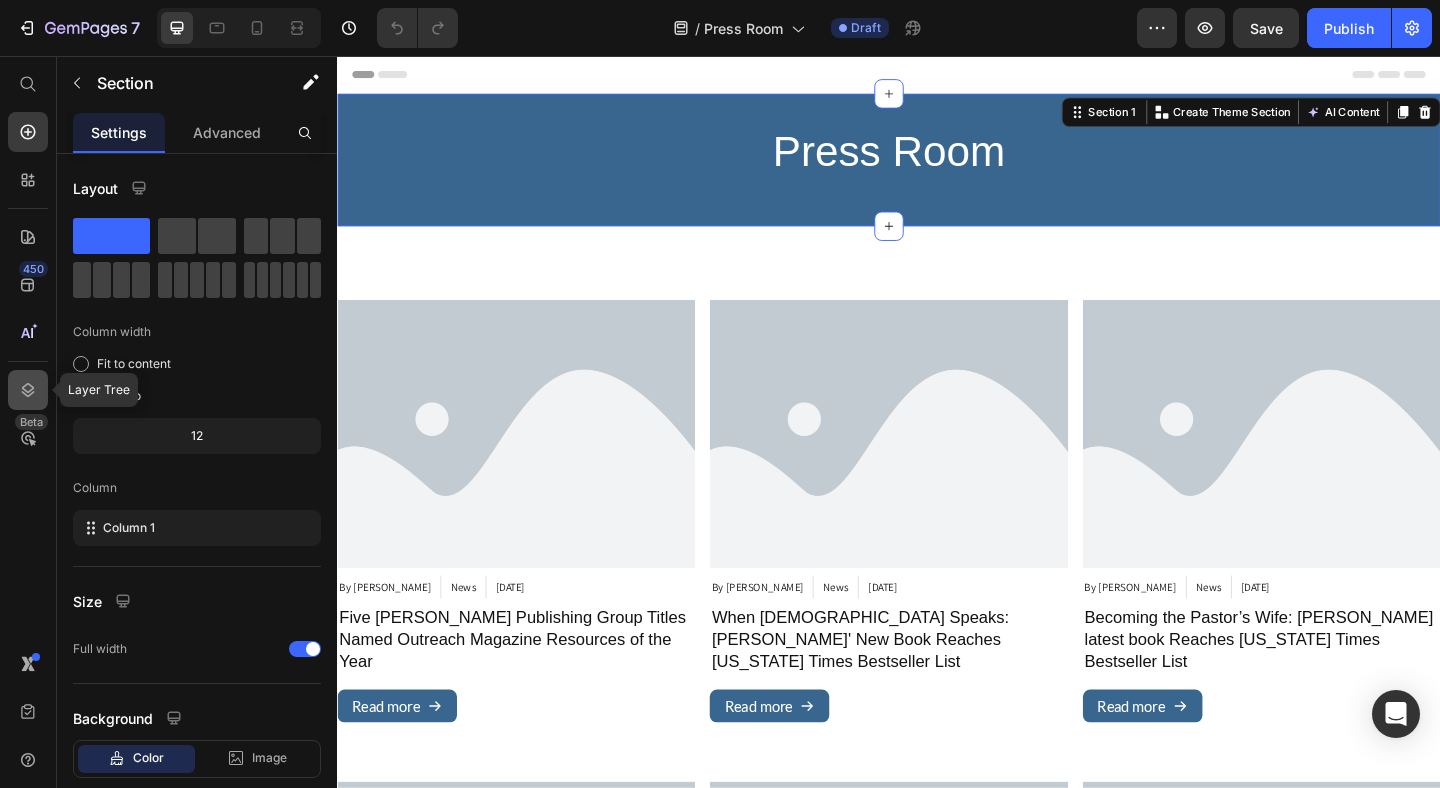 click 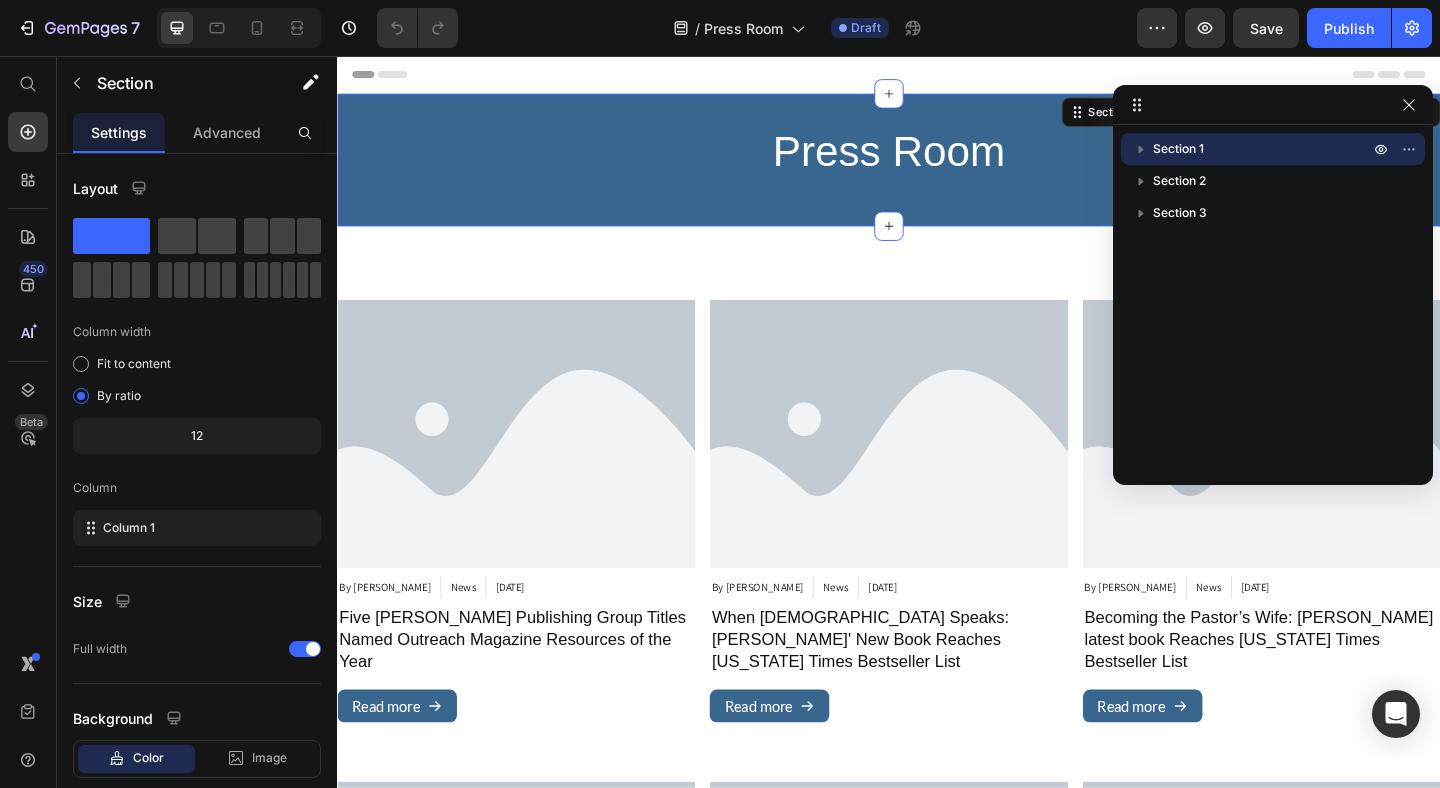 click 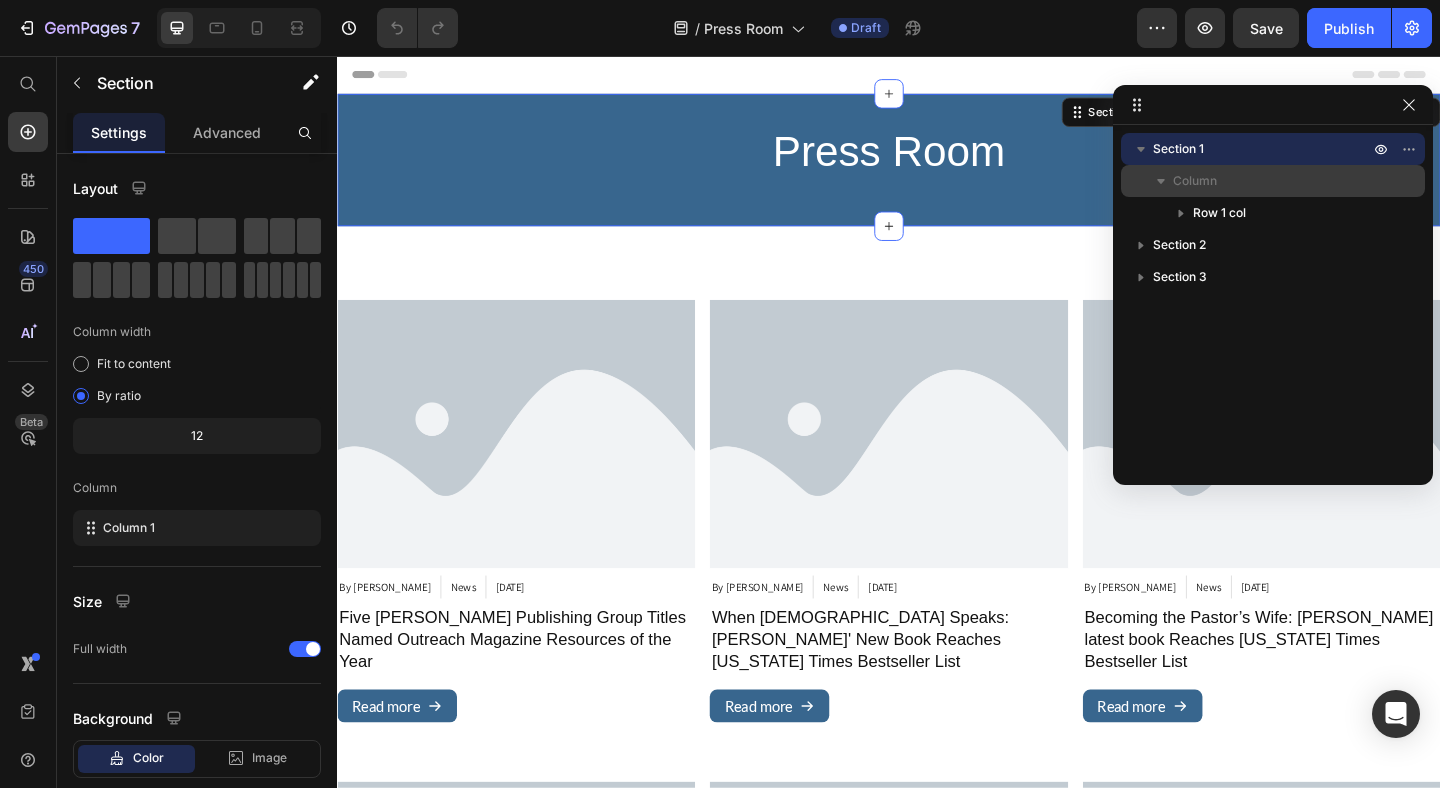 click on "Column" at bounding box center [1273, 181] 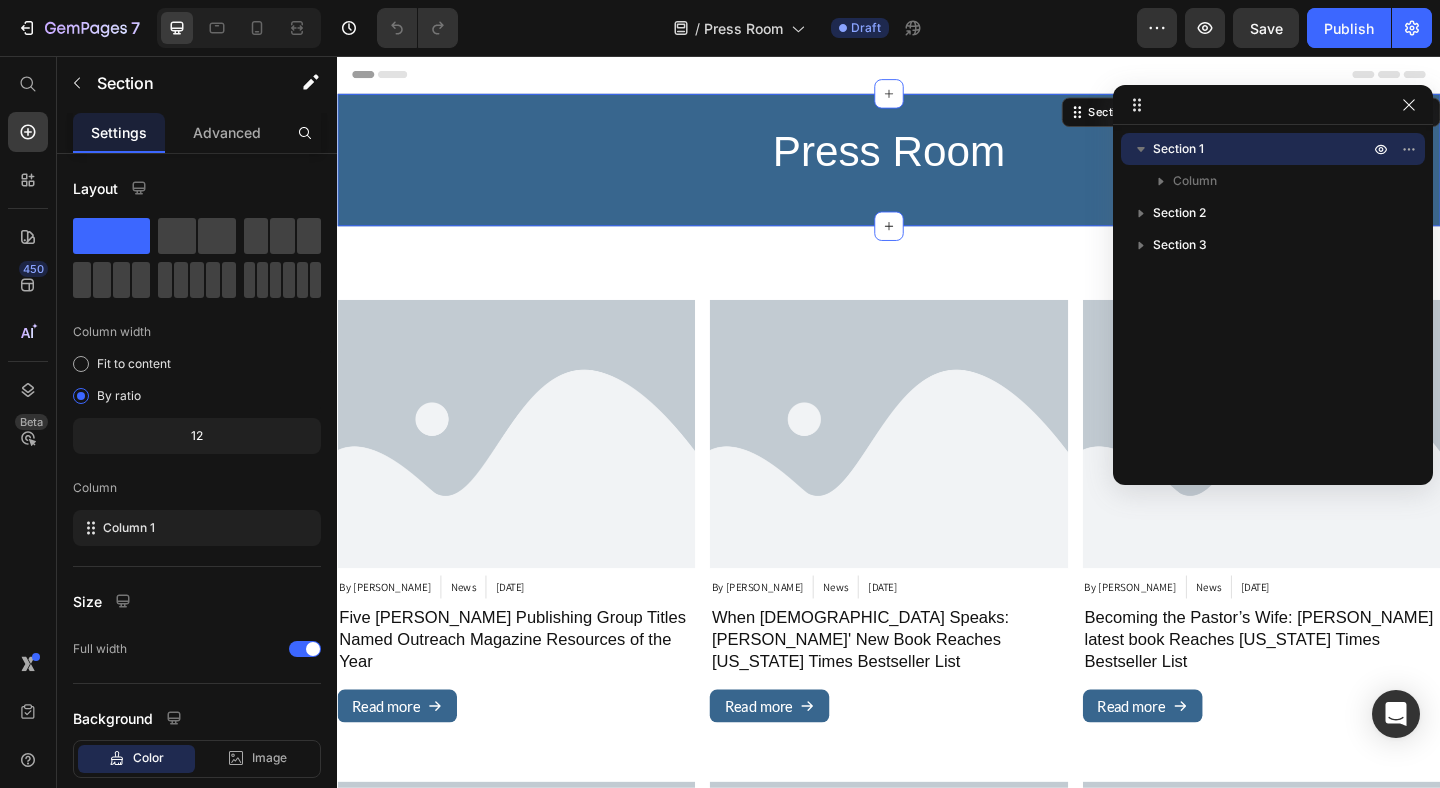 click 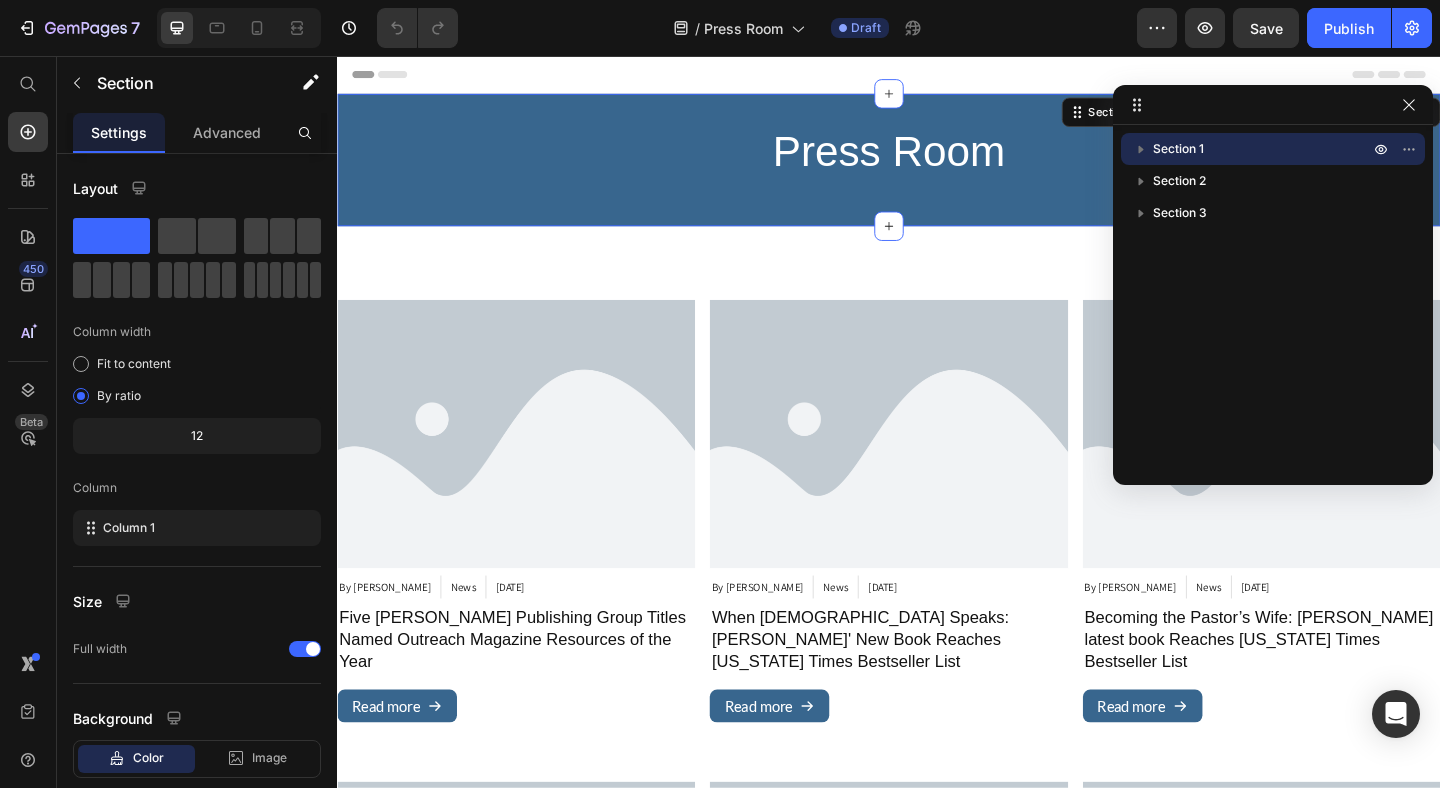 click 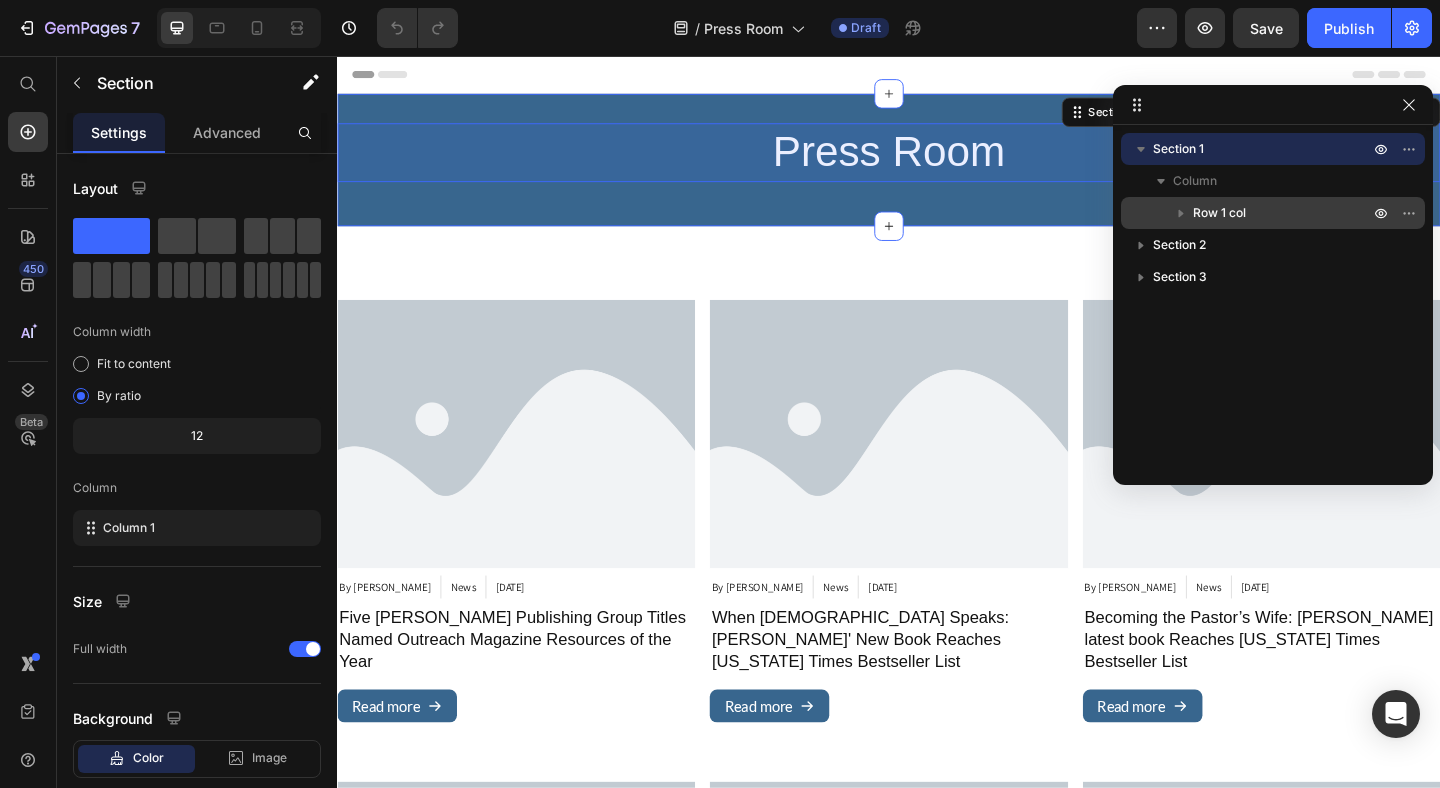 click on "Row 1 col" at bounding box center (1283, 213) 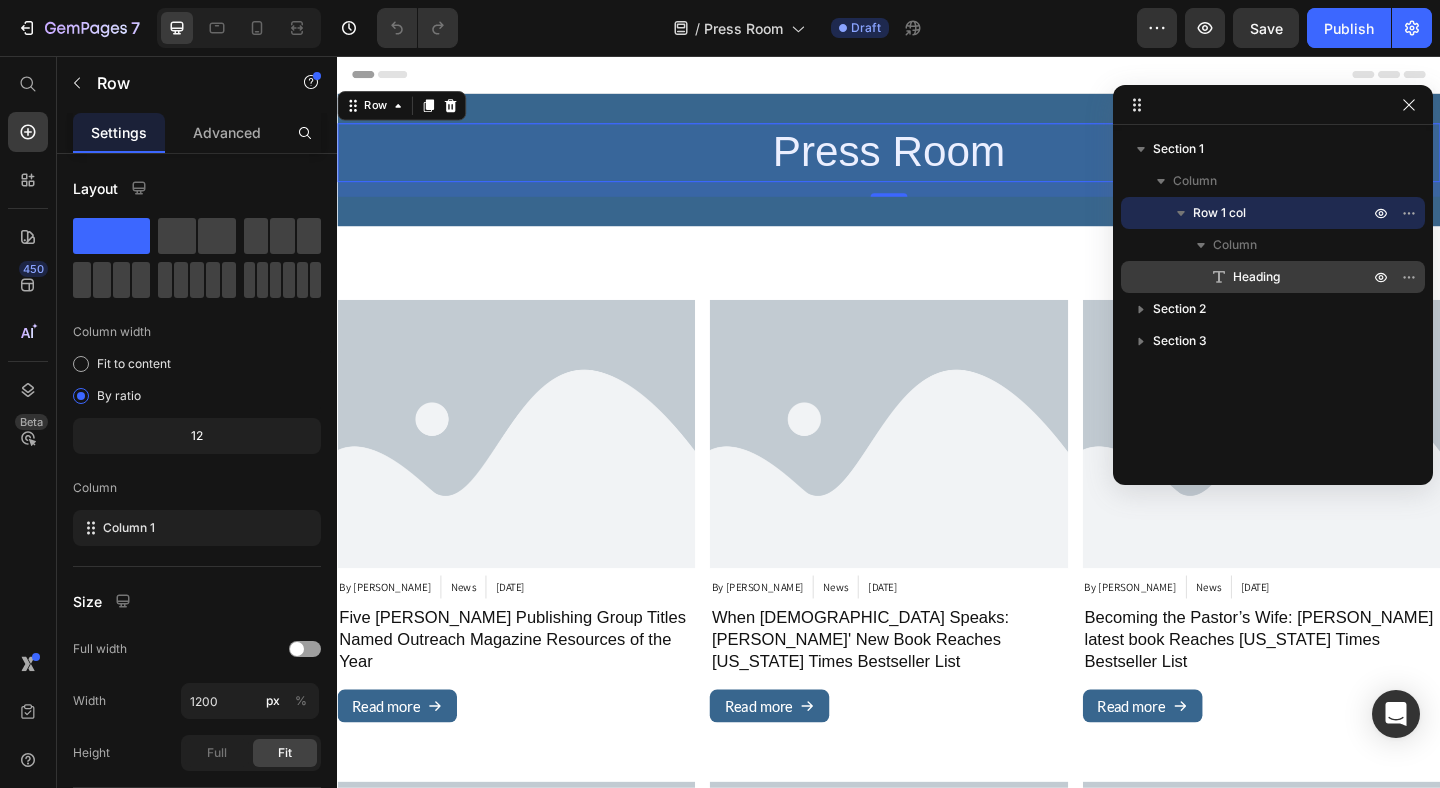 click on "Heading" at bounding box center [1256, 277] 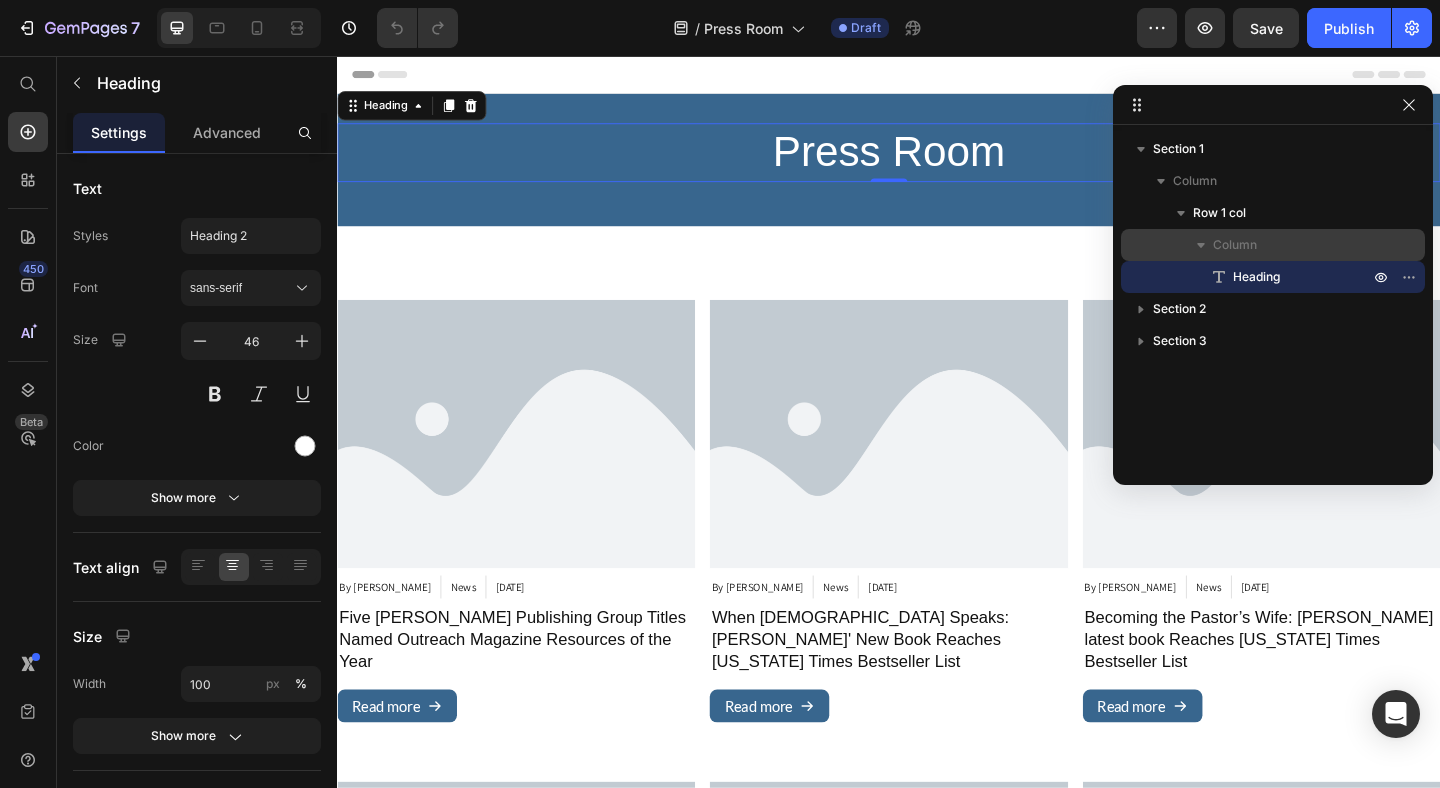 click on "Column" at bounding box center [1293, 245] 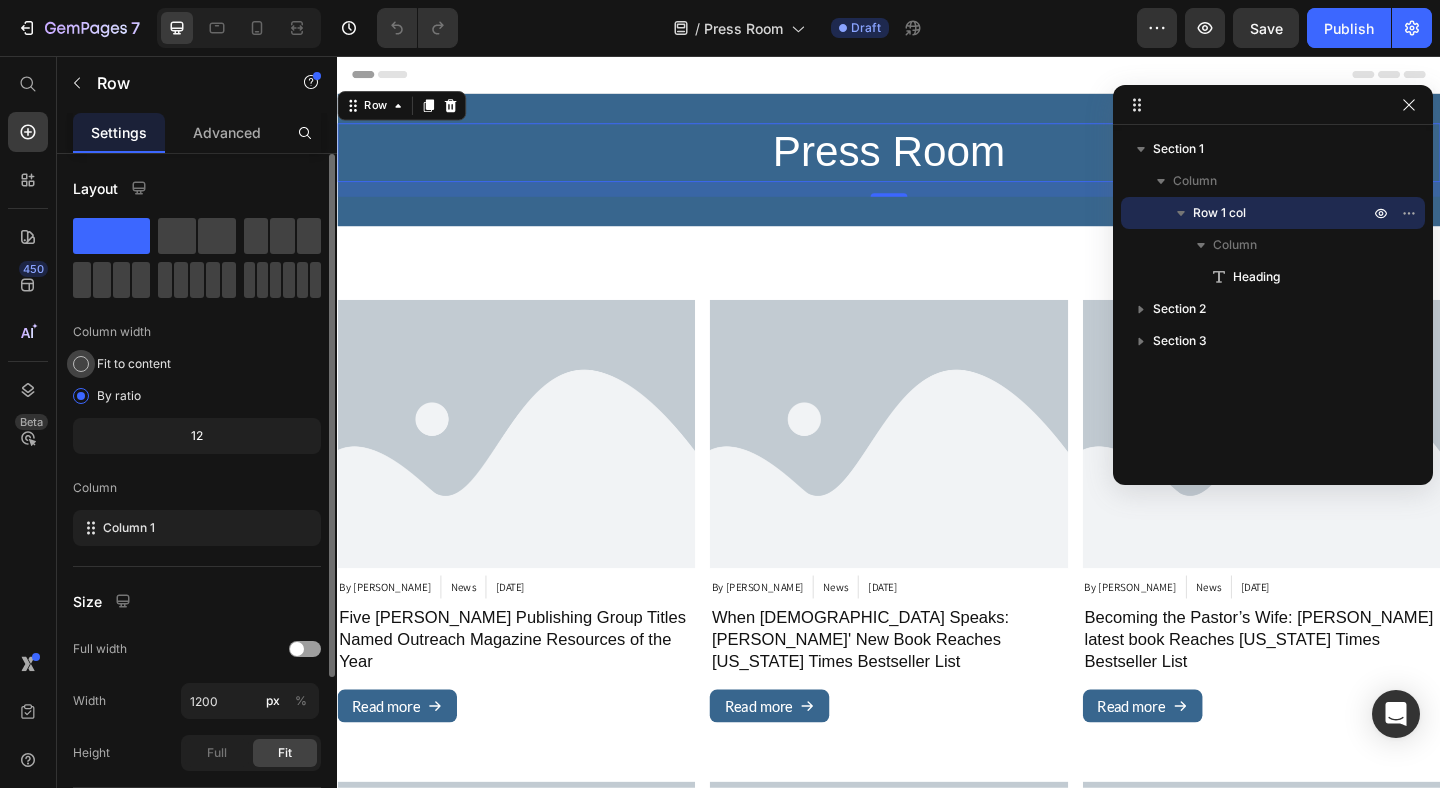 click on "Fit to content" at bounding box center [134, 364] 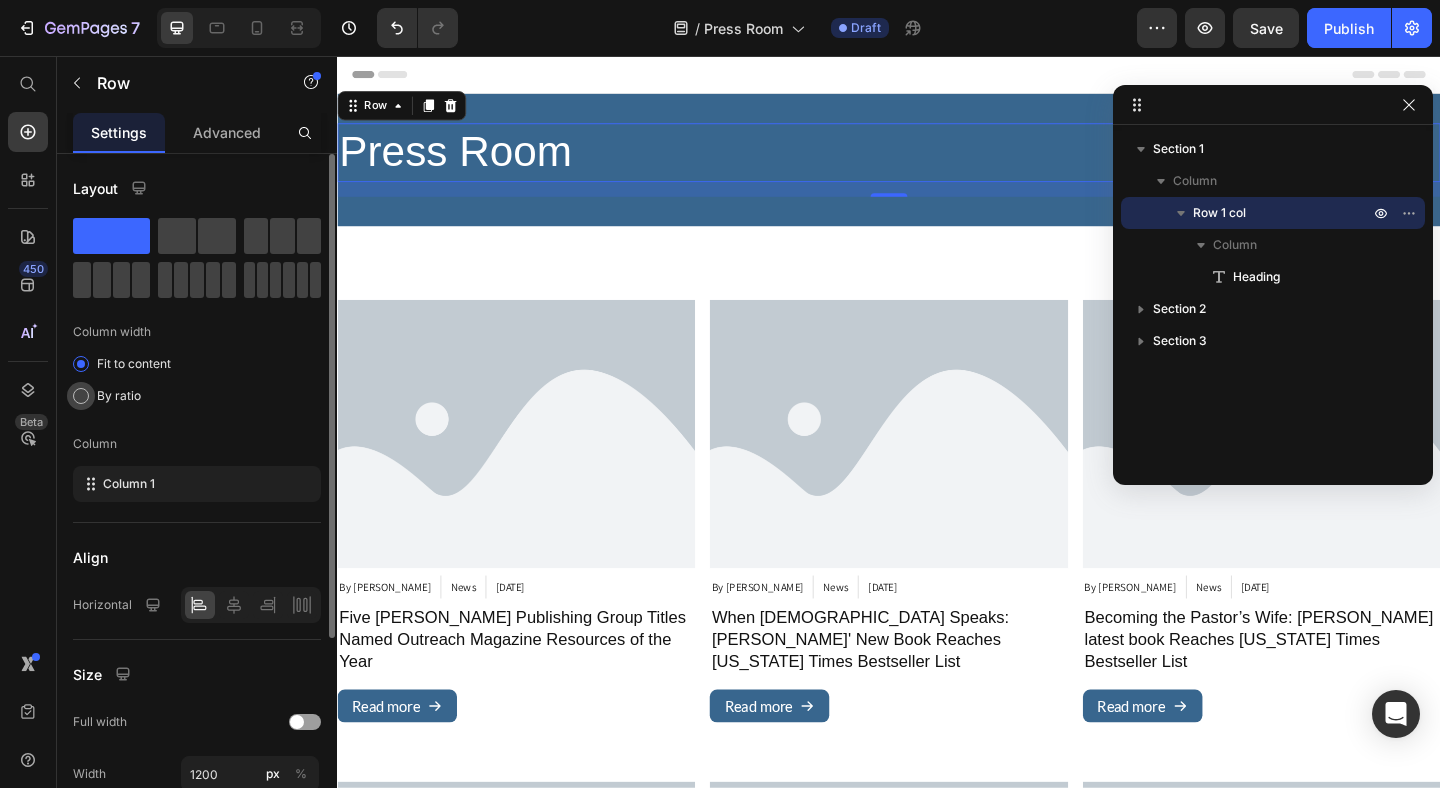 click on "By ratio" 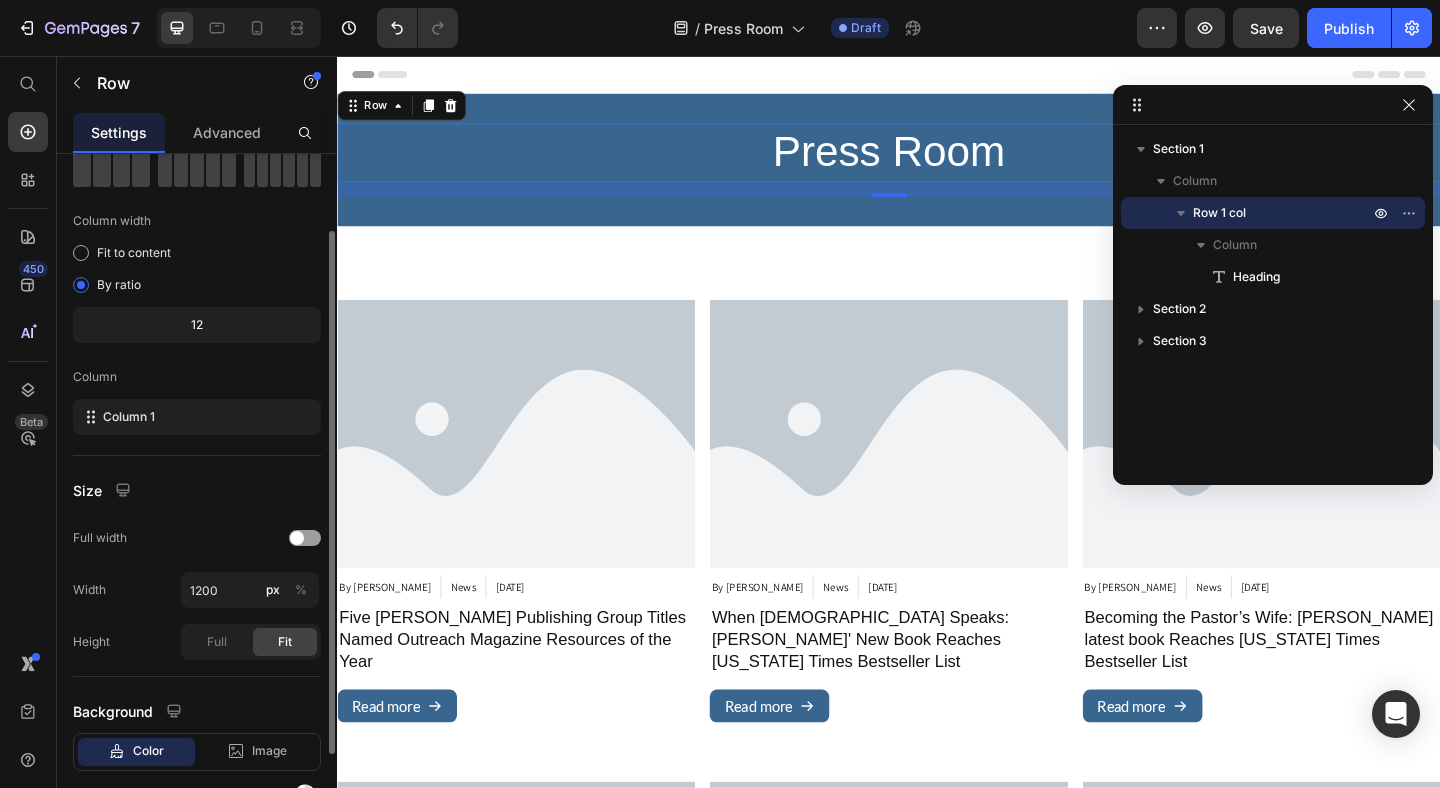 scroll, scrollTop: 116, scrollLeft: 0, axis: vertical 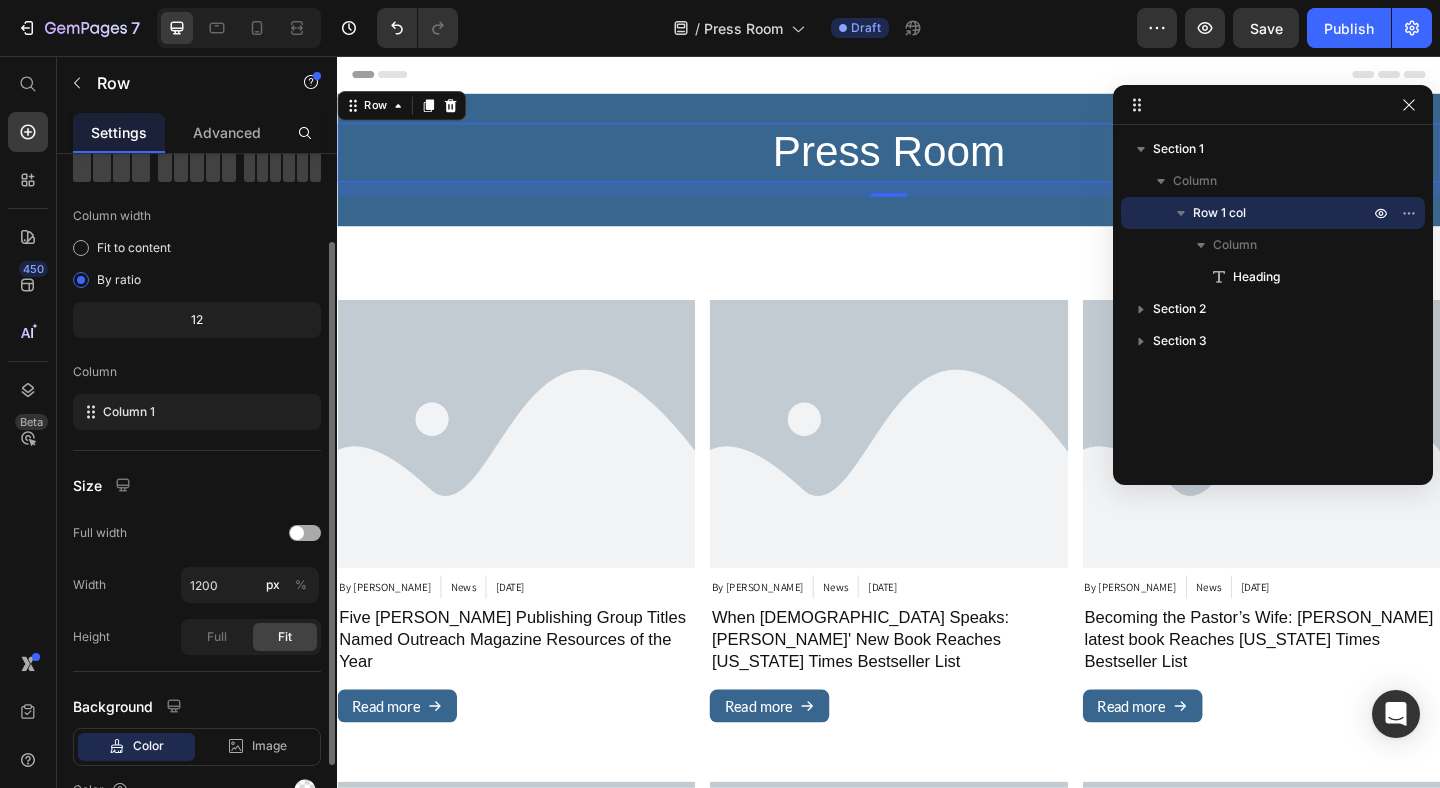 click at bounding box center [297, 533] 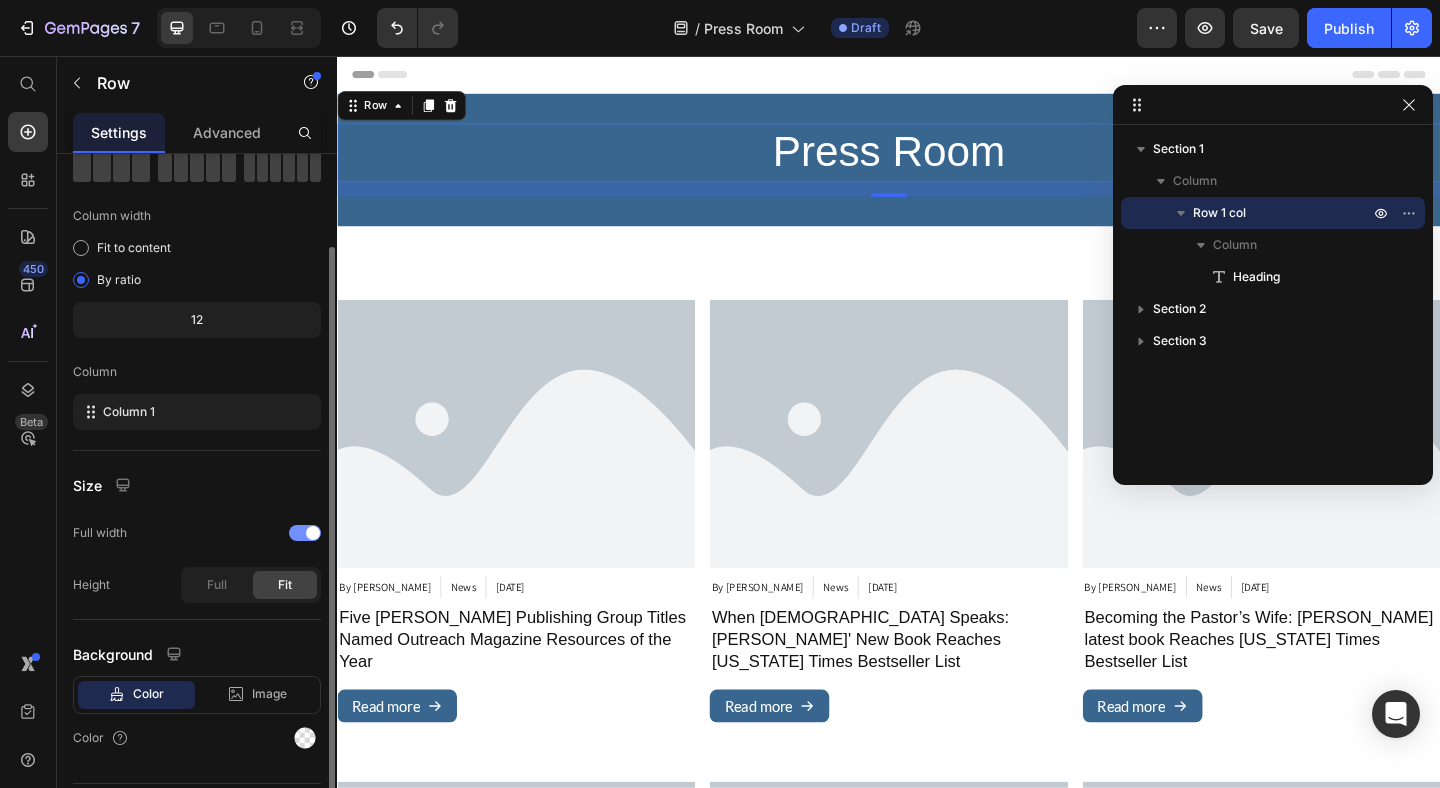 click at bounding box center (305, 533) 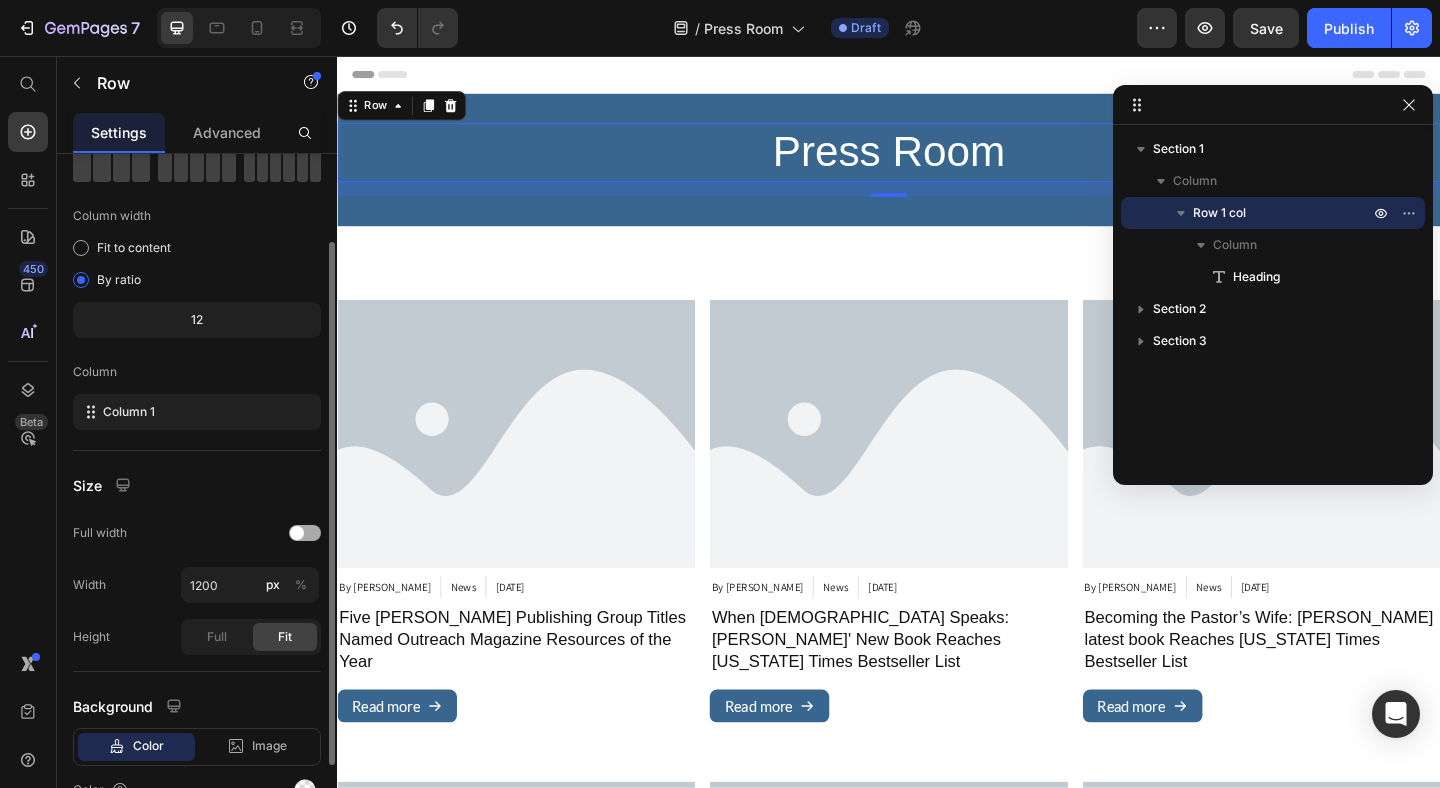 click at bounding box center (297, 533) 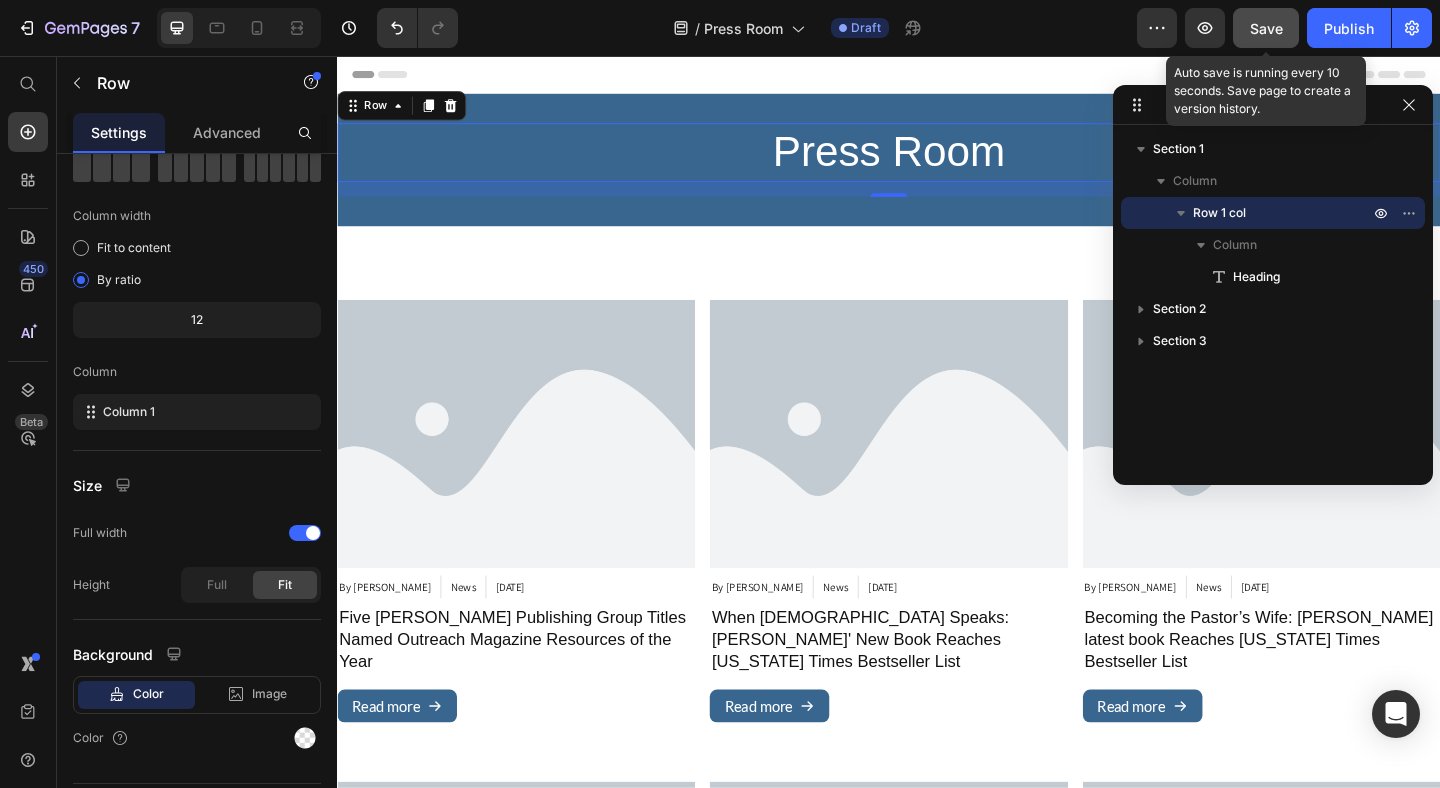 click on "Save" at bounding box center [1266, 28] 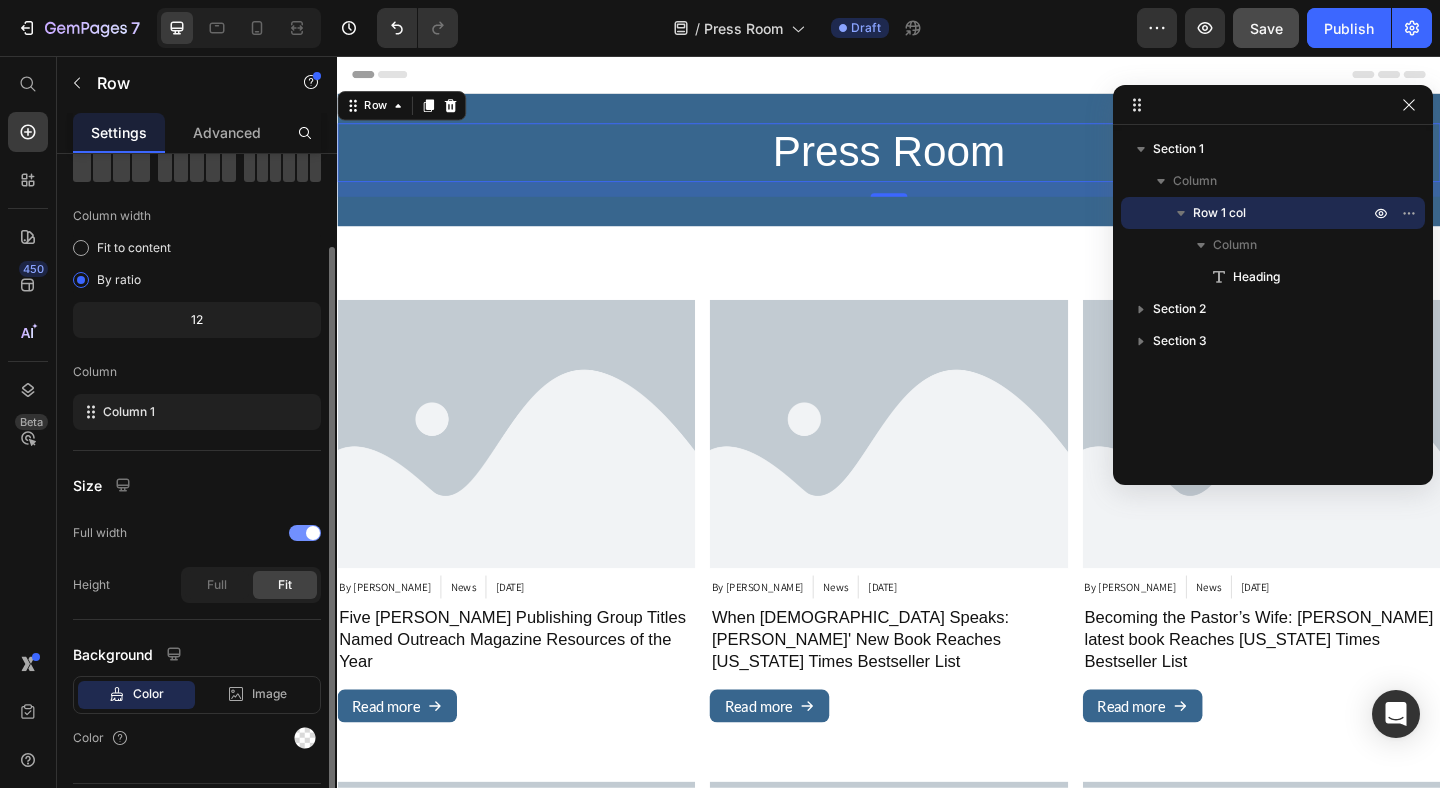 click at bounding box center [305, 533] 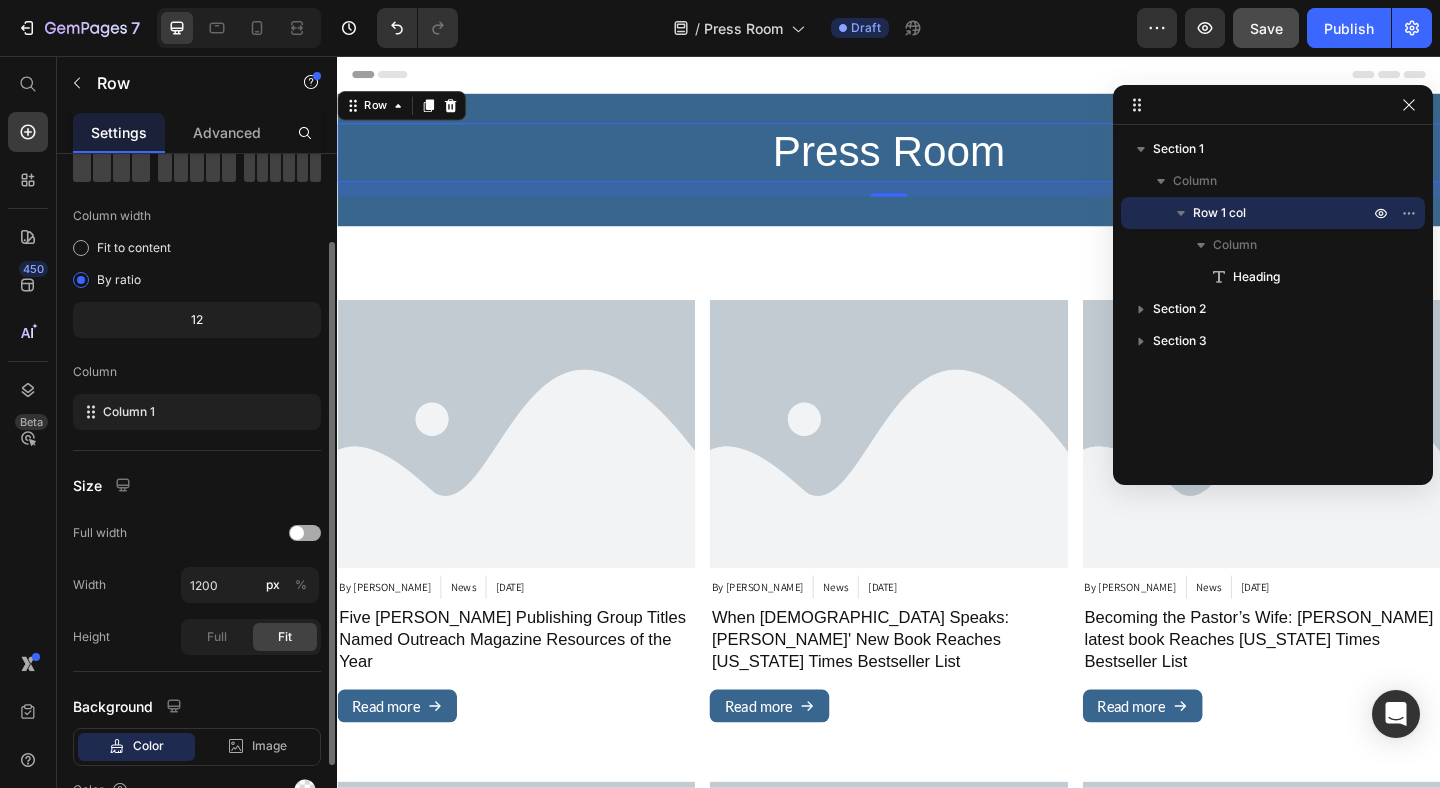 scroll, scrollTop: 221, scrollLeft: 0, axis: vertical 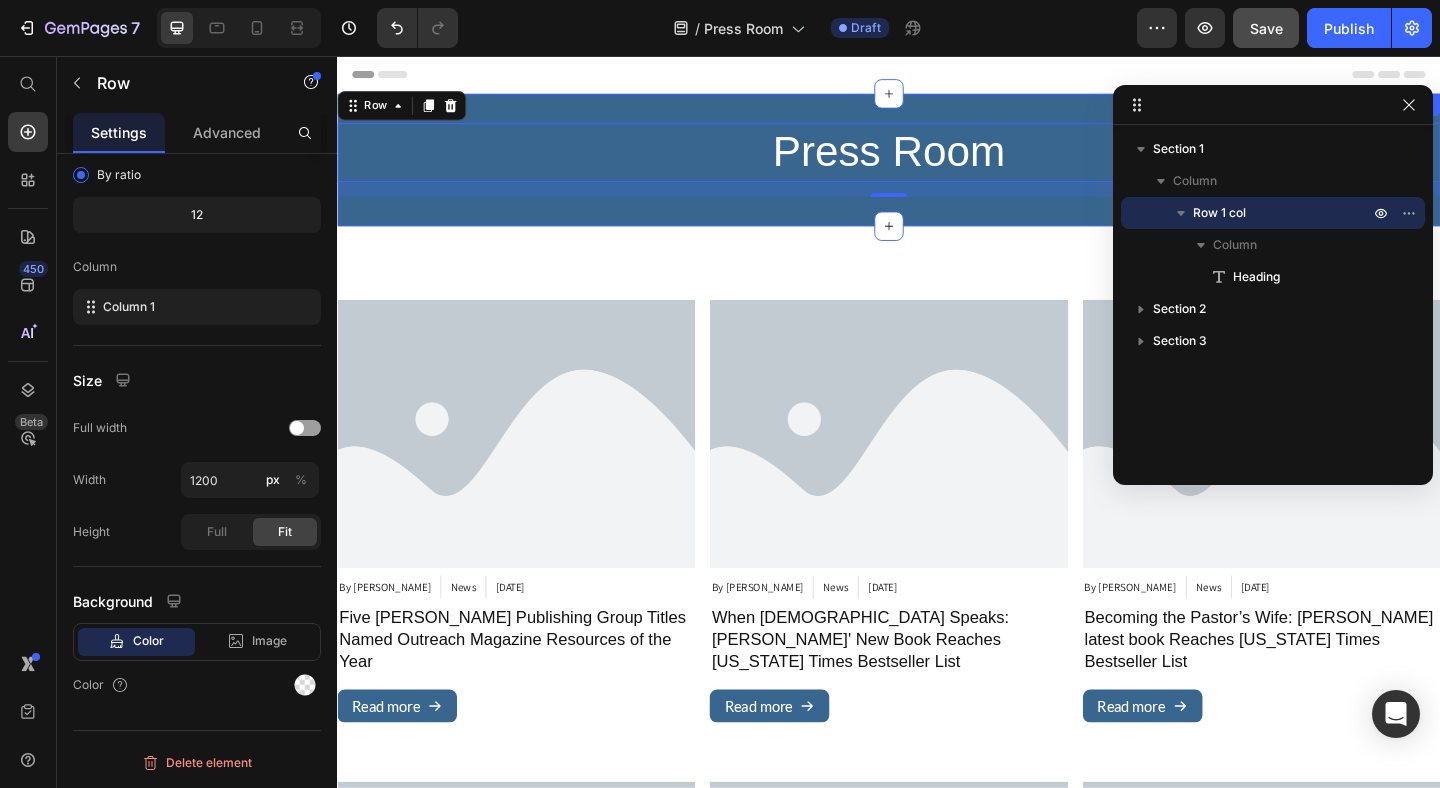 click on "Press Room Heading Row   16 Section 1" at bounding box center [937, 169] 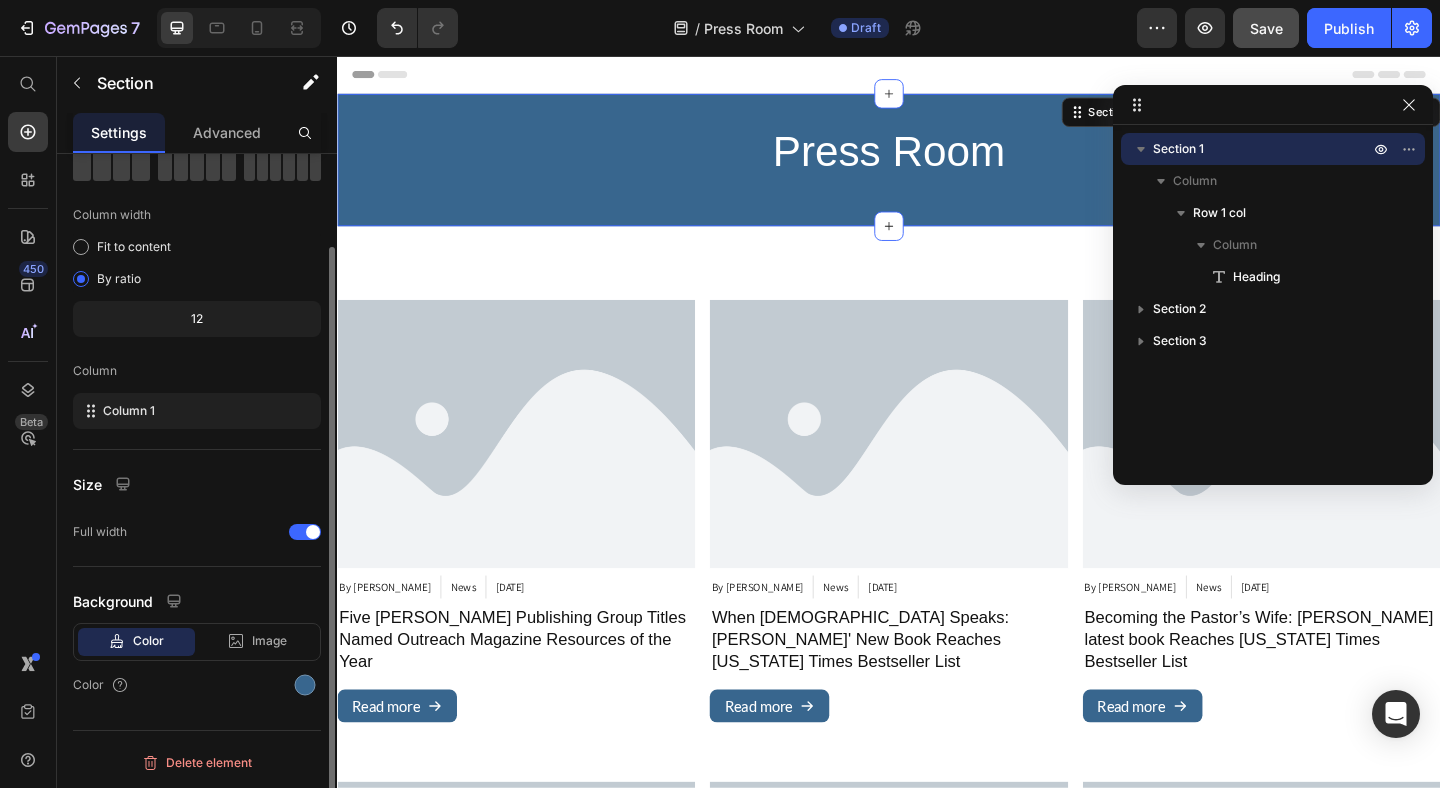 scroll, scrollTop: 0, scrollLeft: 0, axis: both 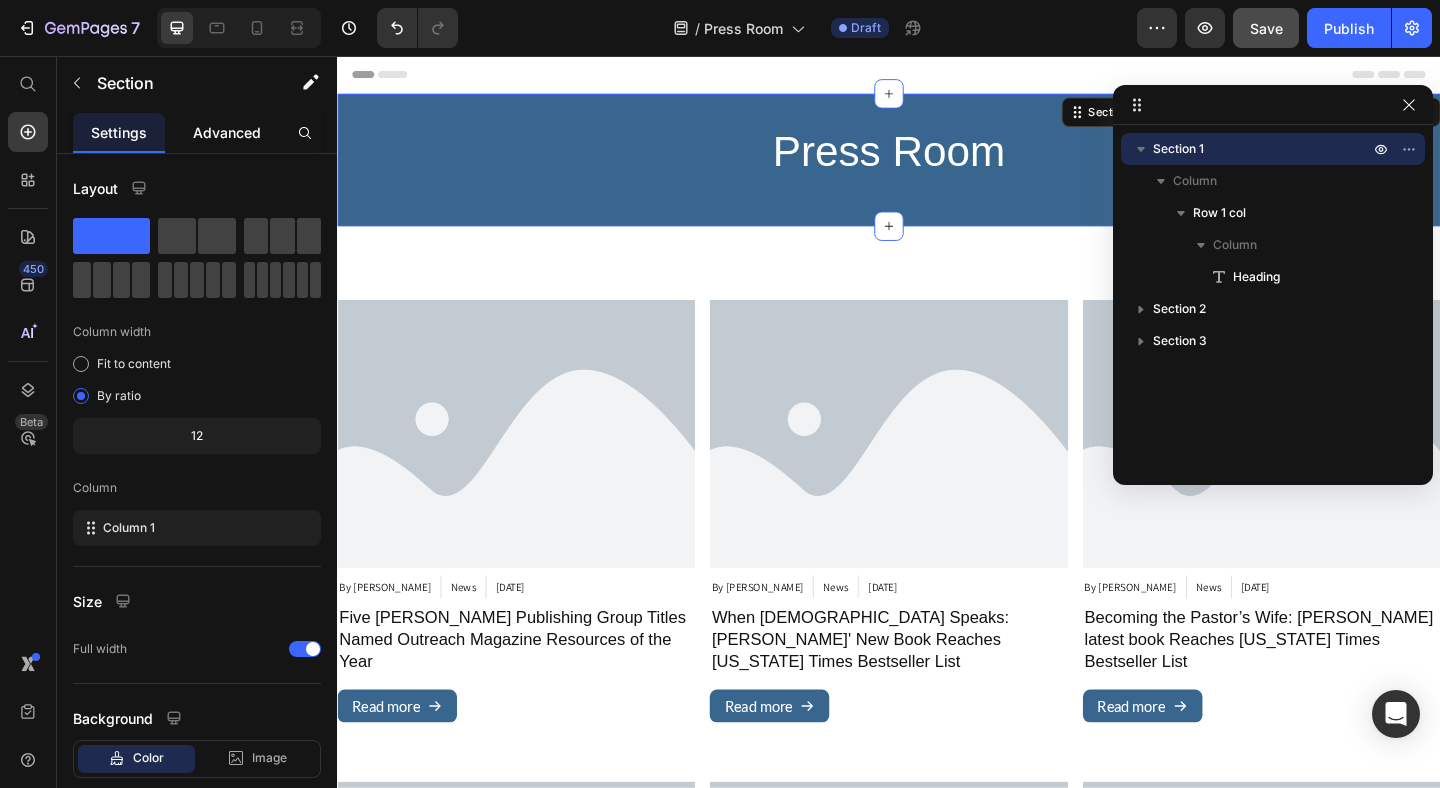 click on "Advanced" at bounding box center [227, 132] 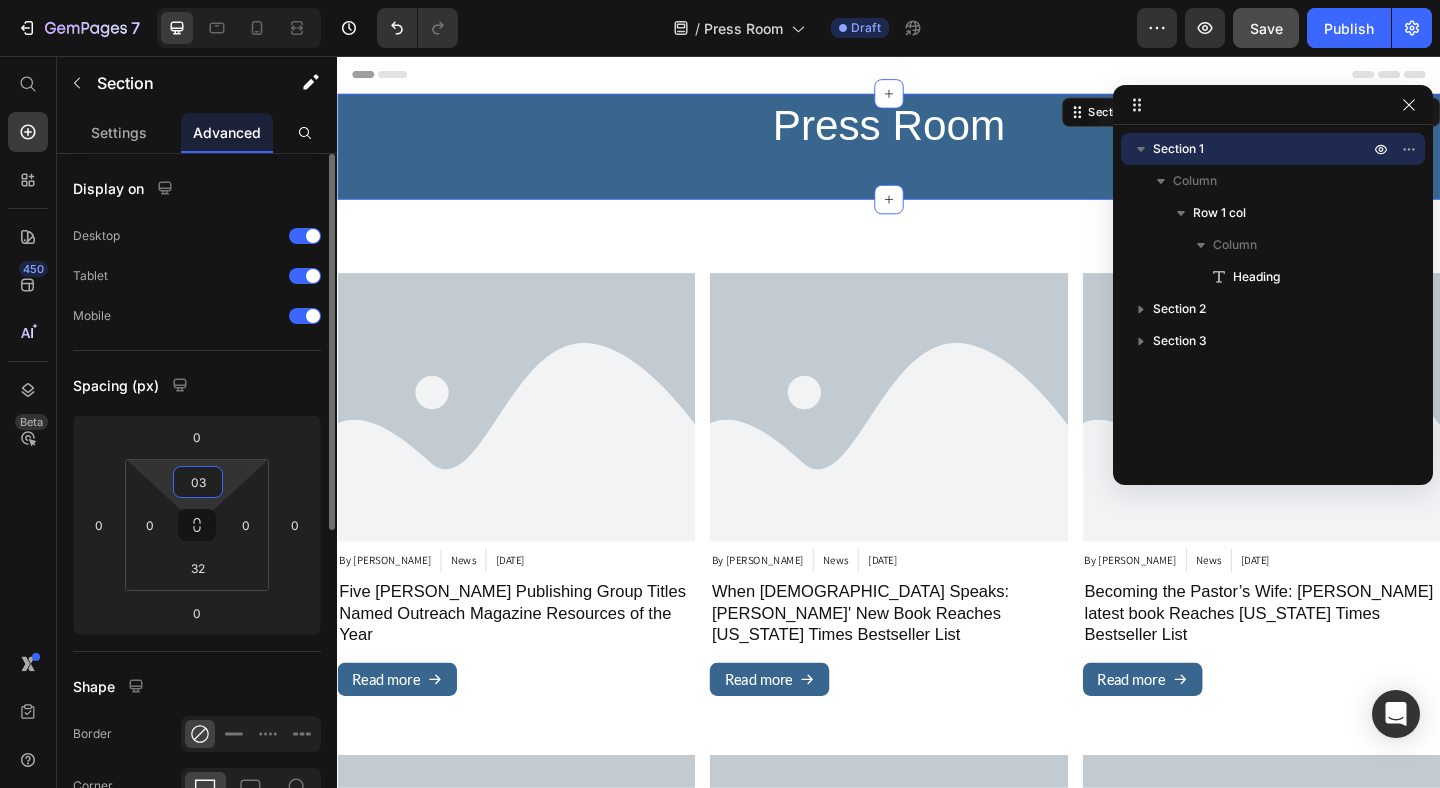 type on "0" 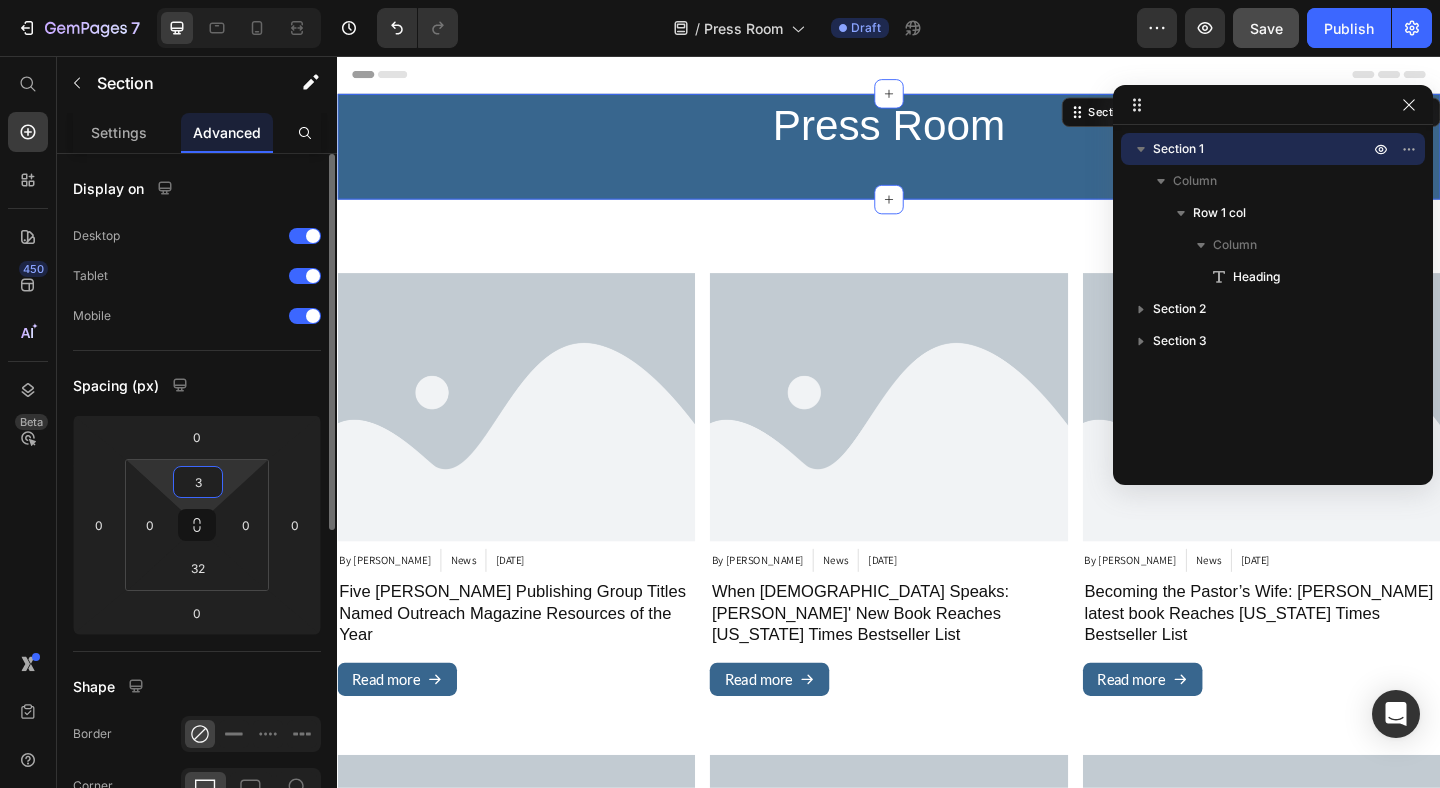 type on "32" 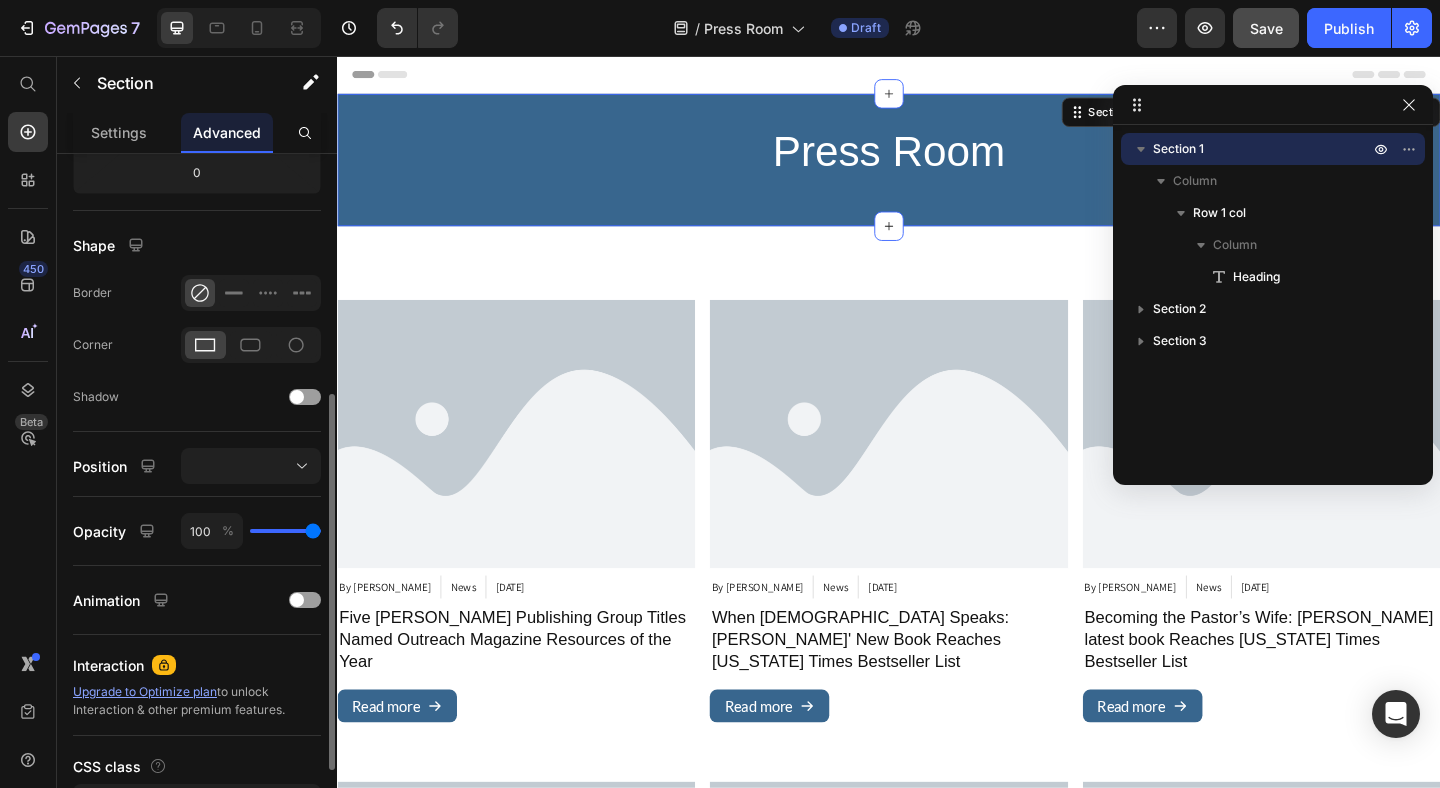 scroll, scrollTop: 0, scrollLeft: 0, axis: both 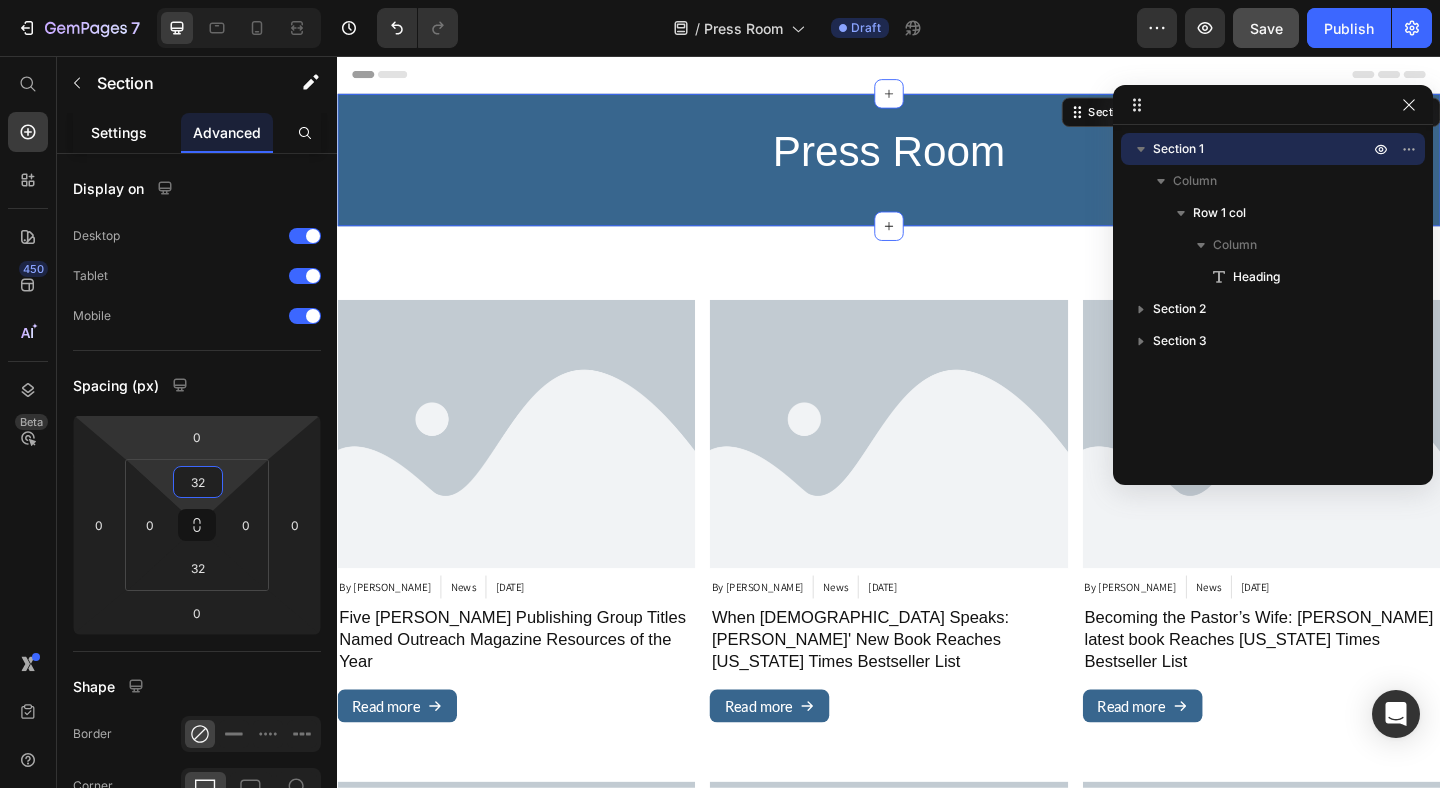 click on "Settings" at bounding box center (119, 132) 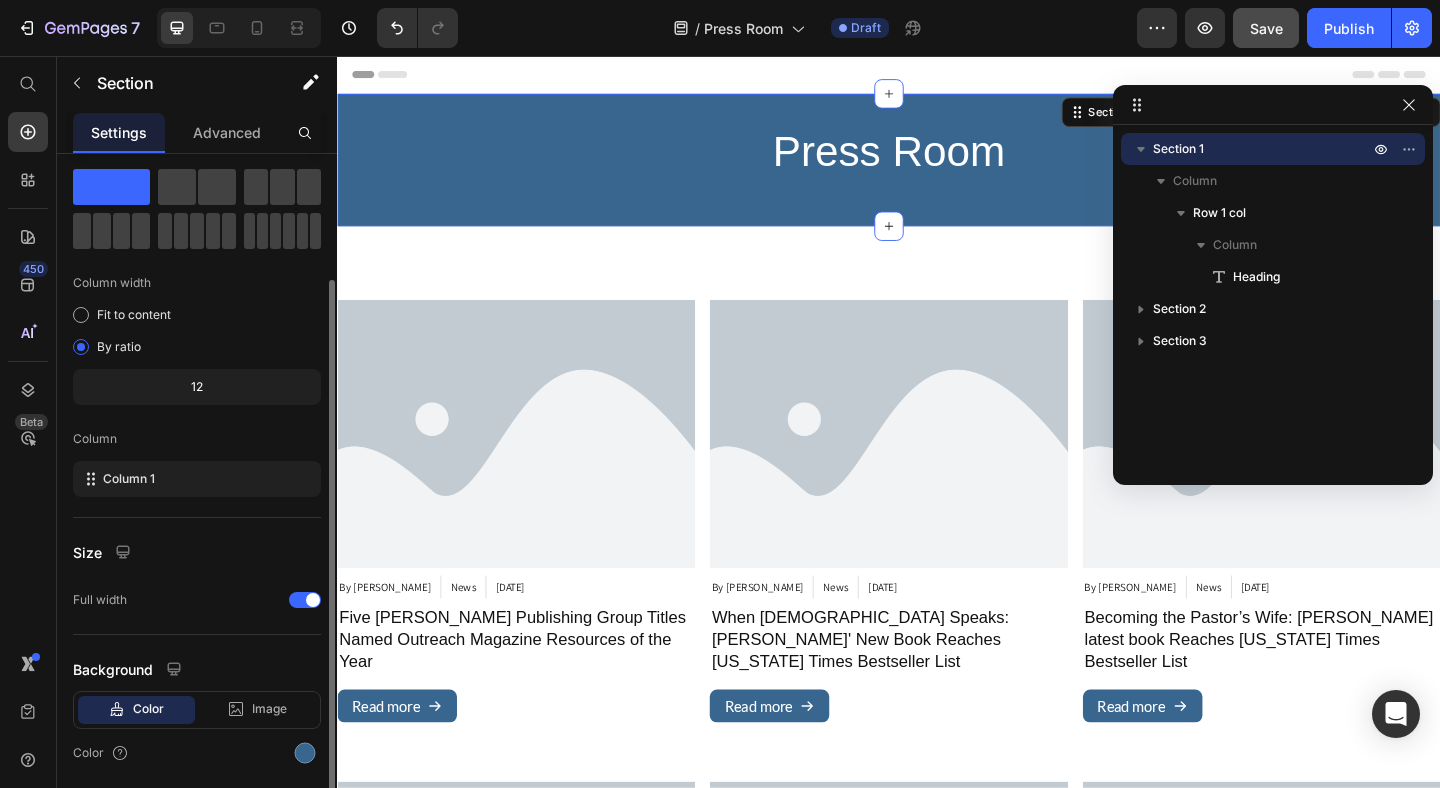 scroll, scrollTop: 117, scrollLeft: 0, axis: vertical 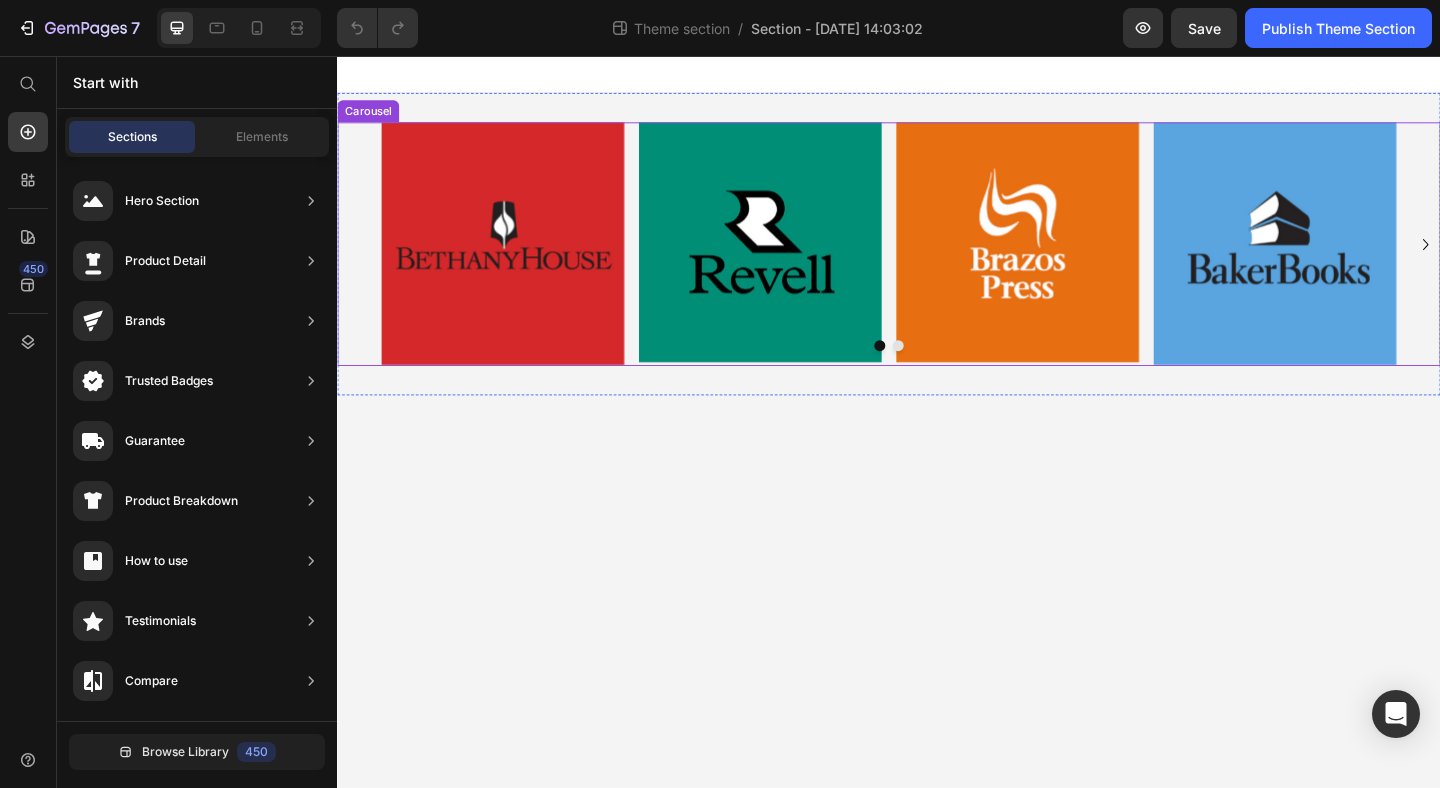 click on "Image Image Image Image Image Image" at bounding box center (937, 260) 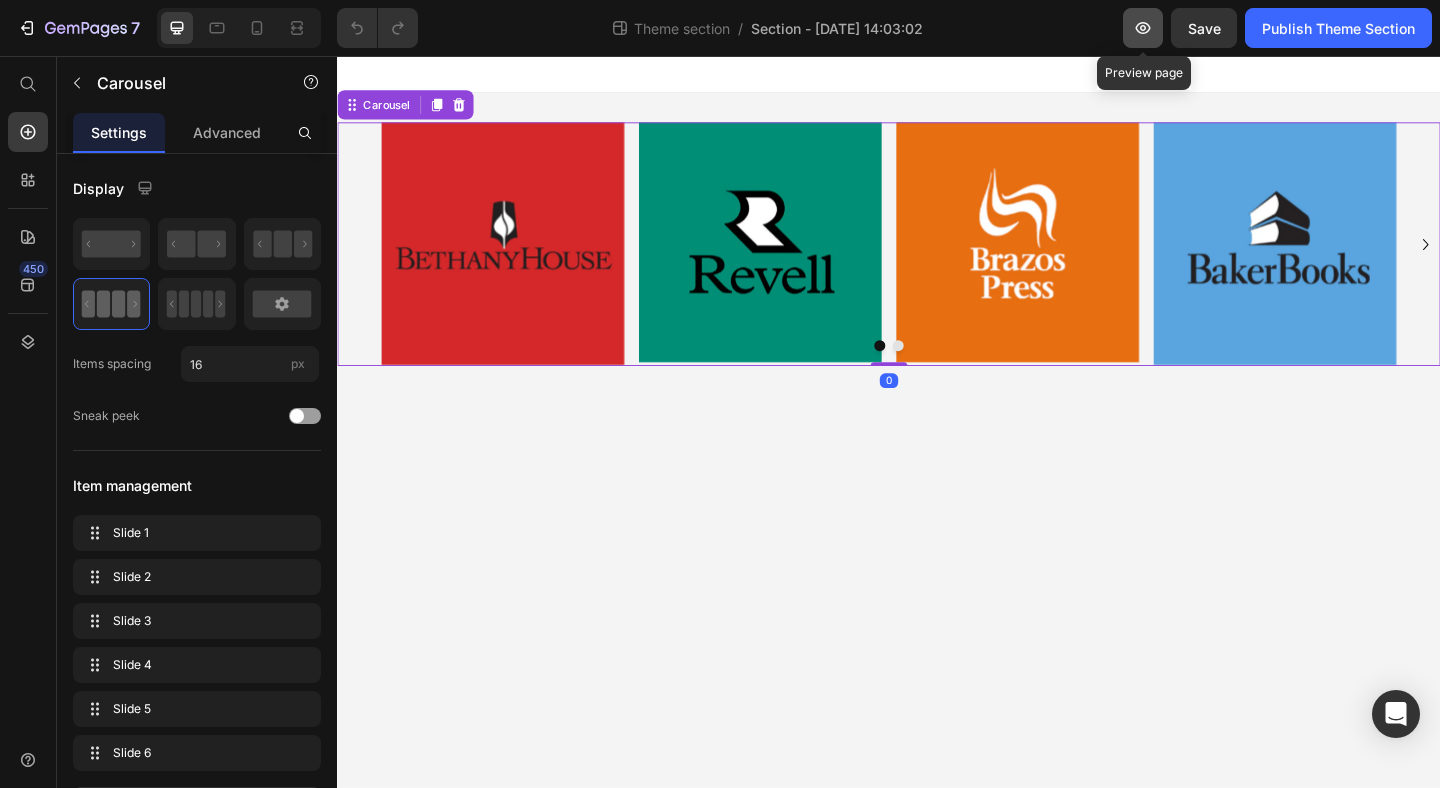 click 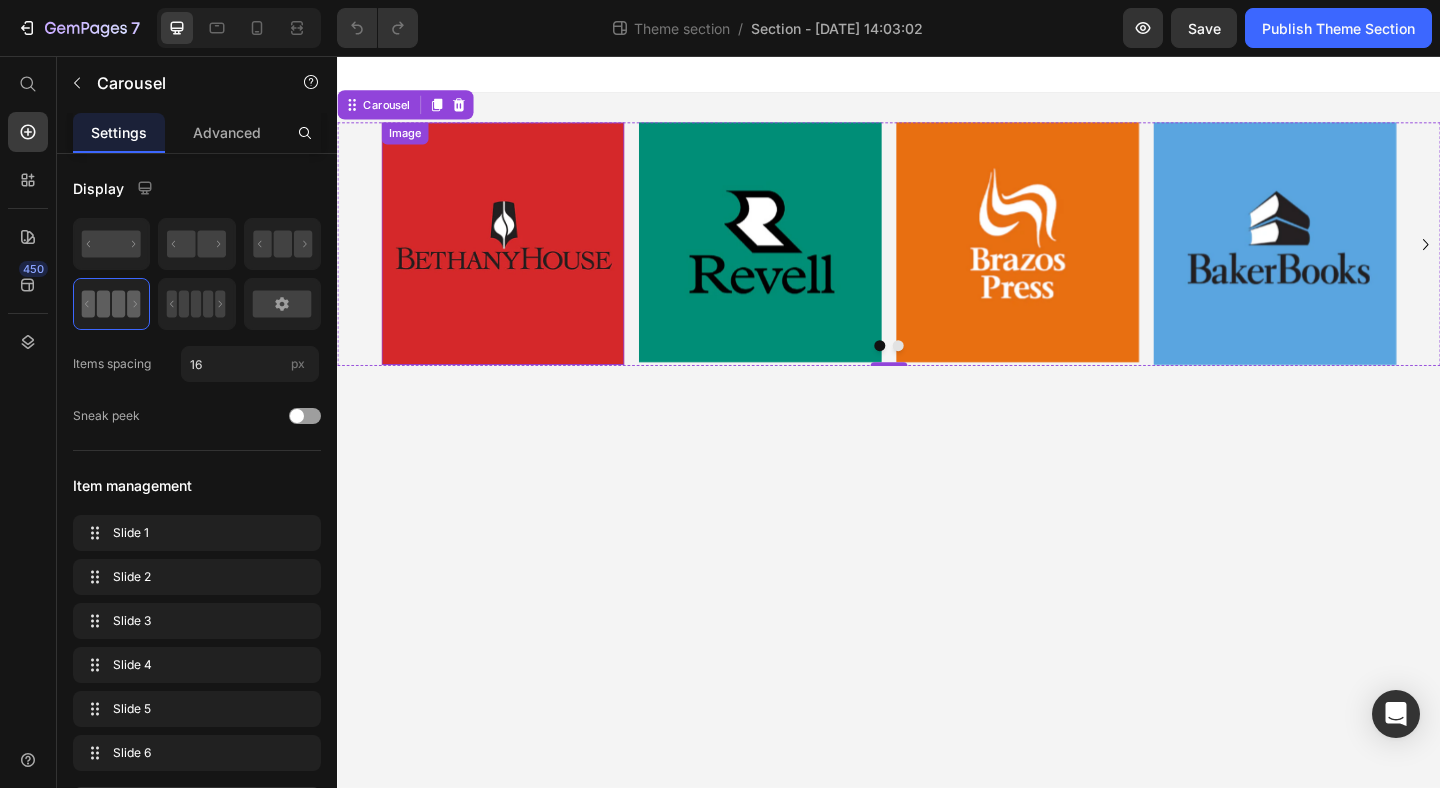 click at bounding box center (517, 260) 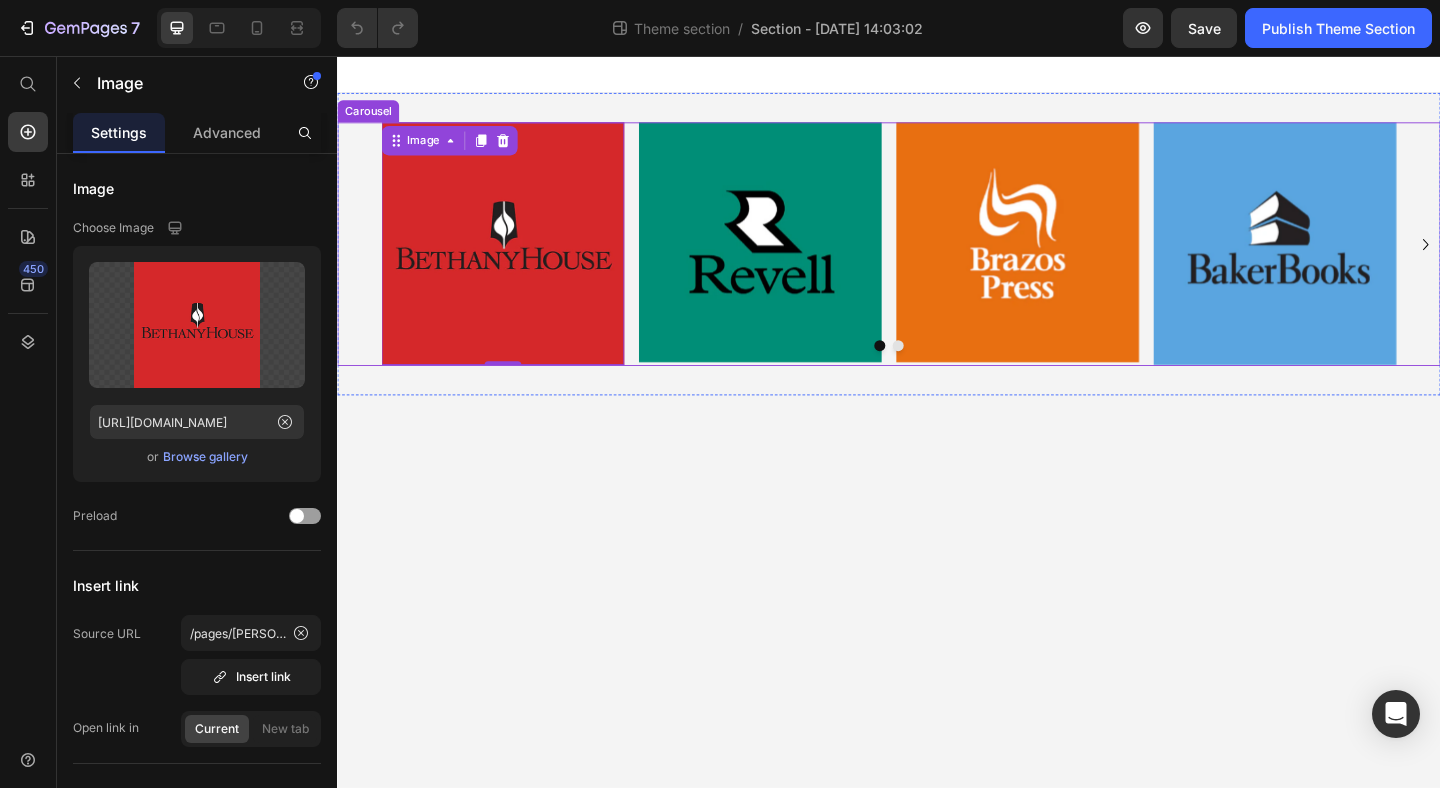 click on "Image   0 Image Image Image Image Image" at bounding box center [937, 260] 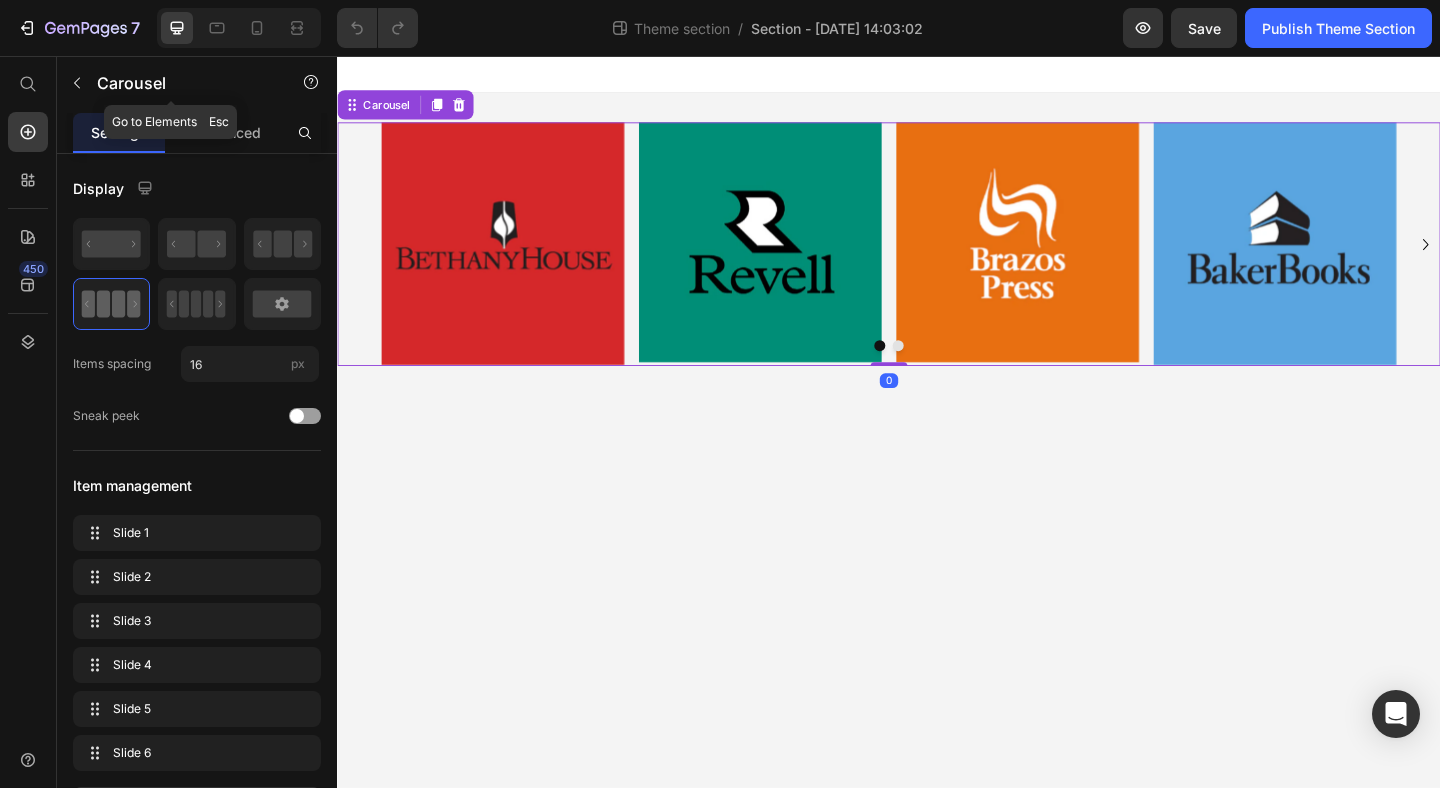 click 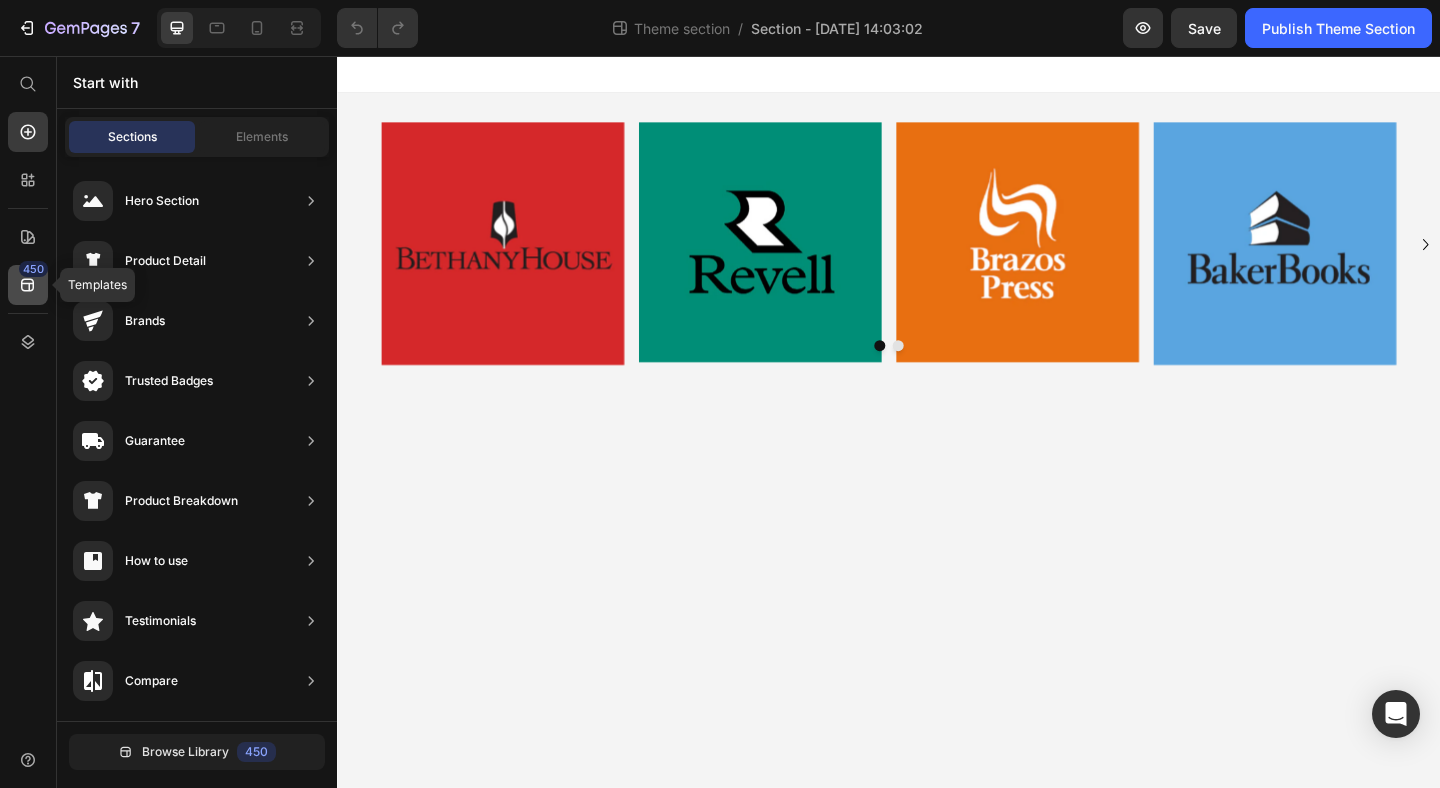 click 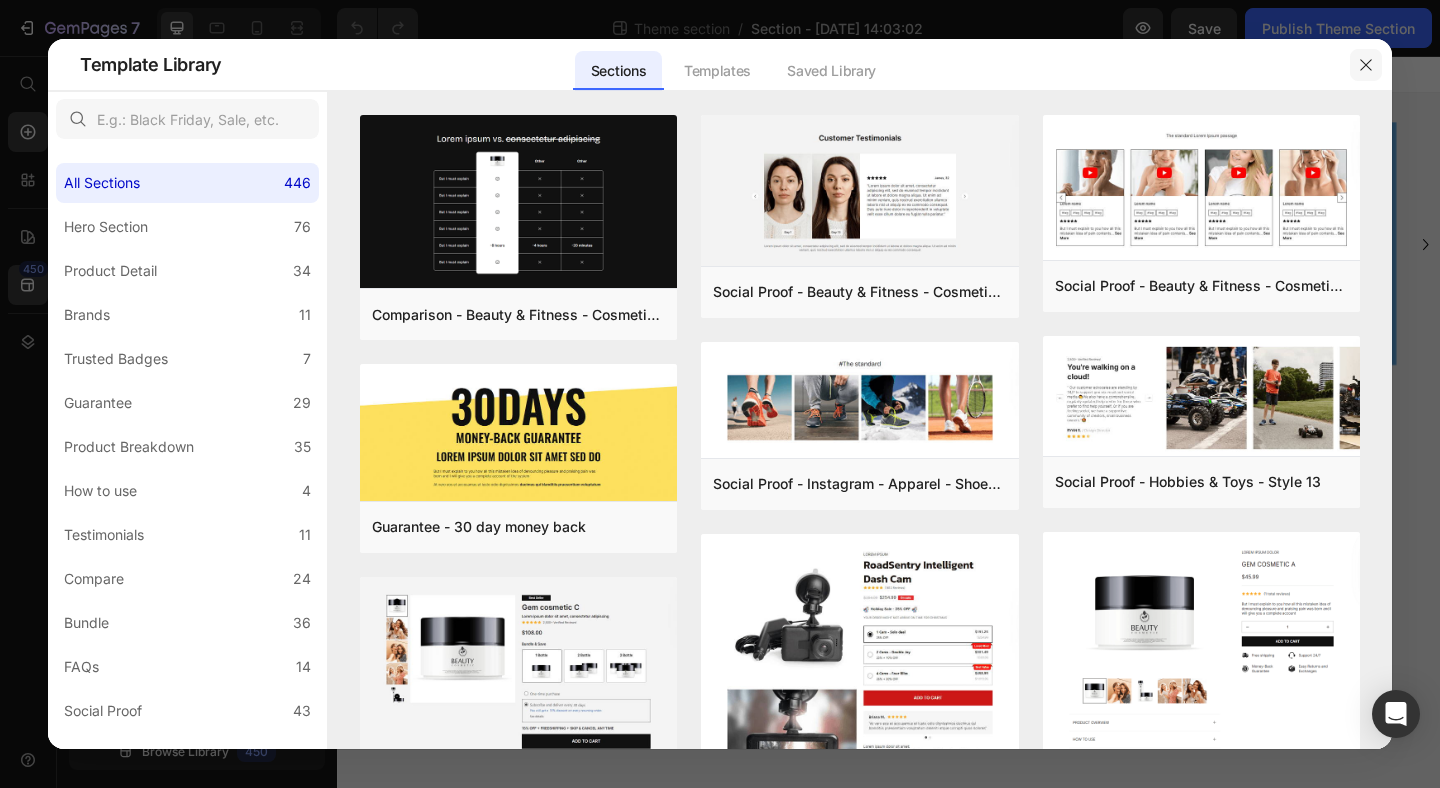 click 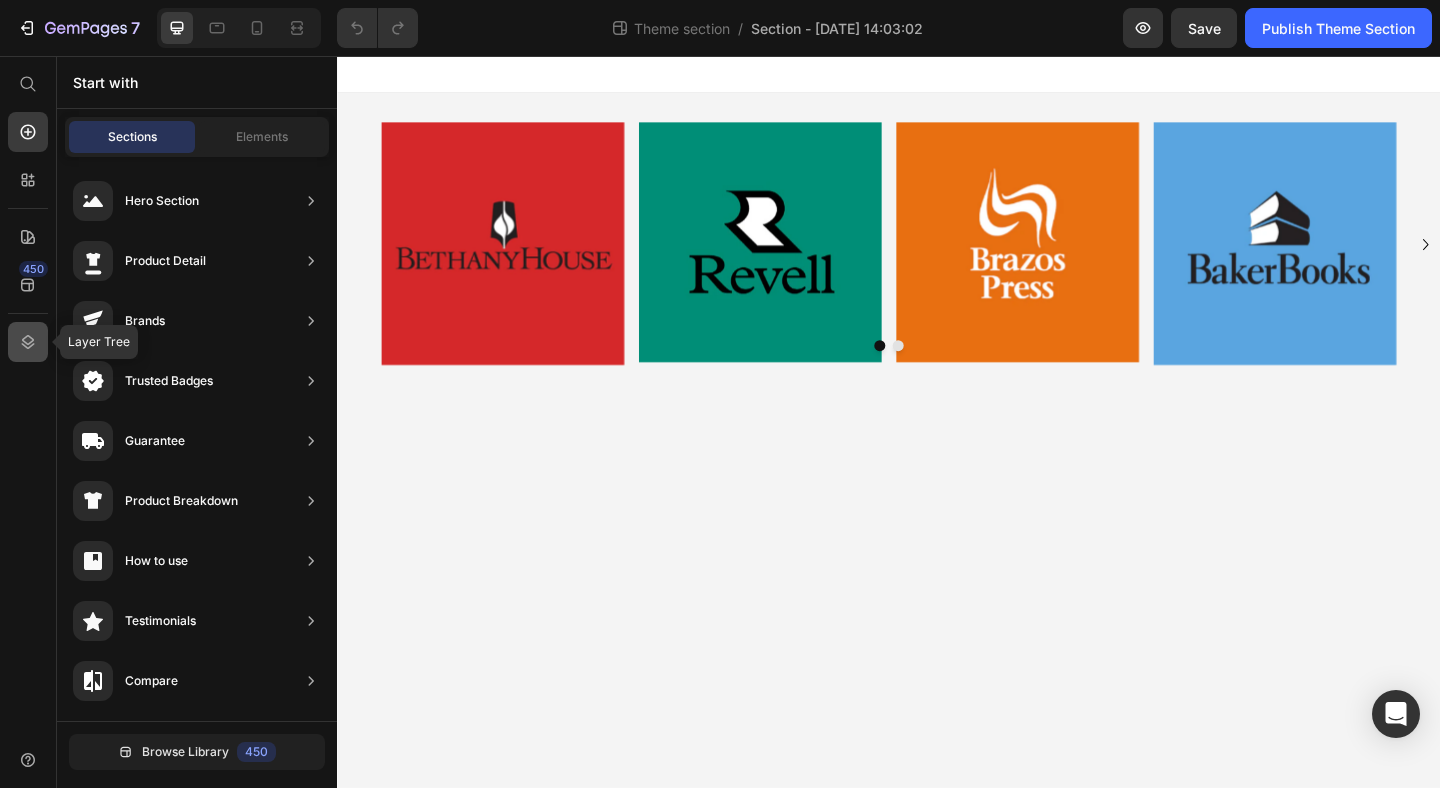 click 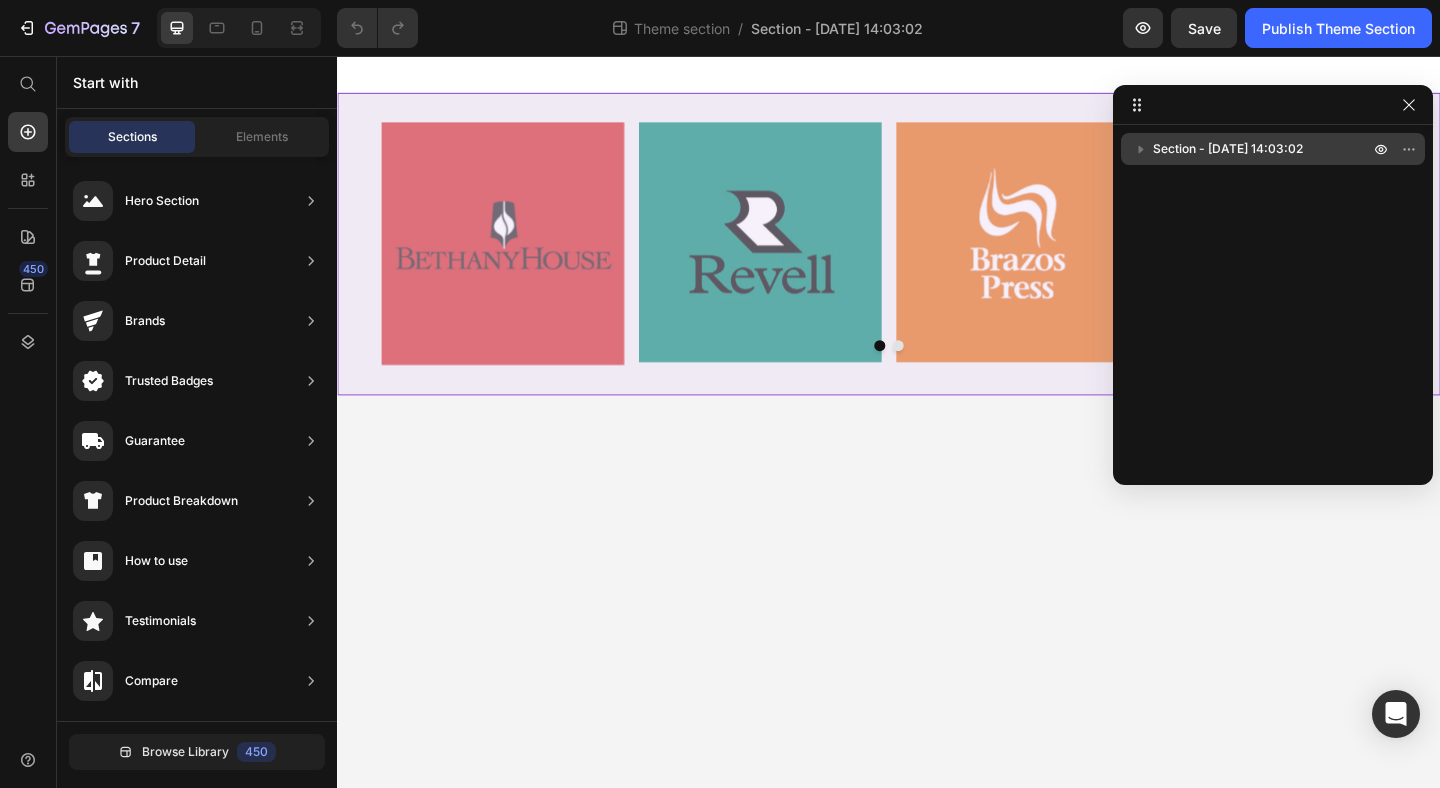 click 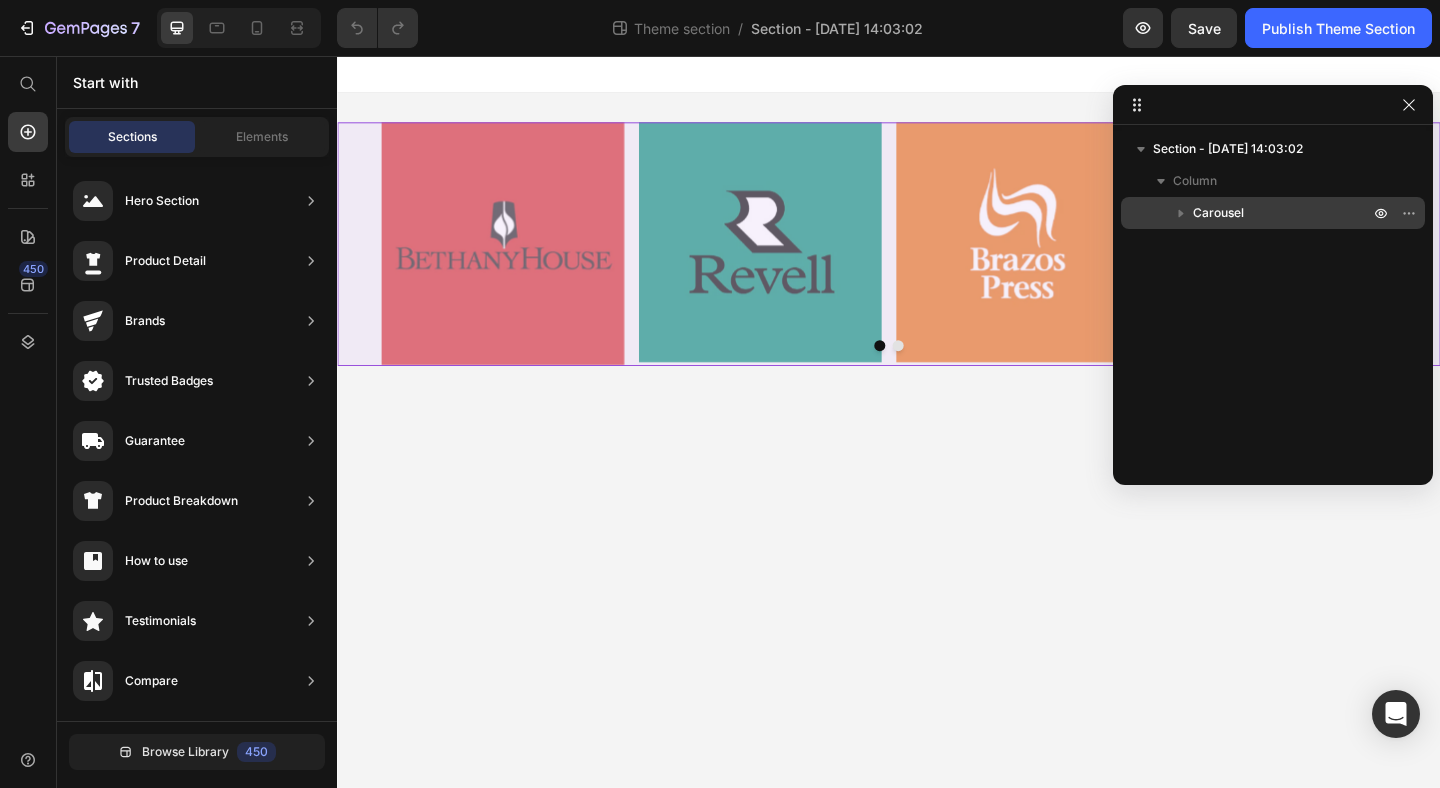 click 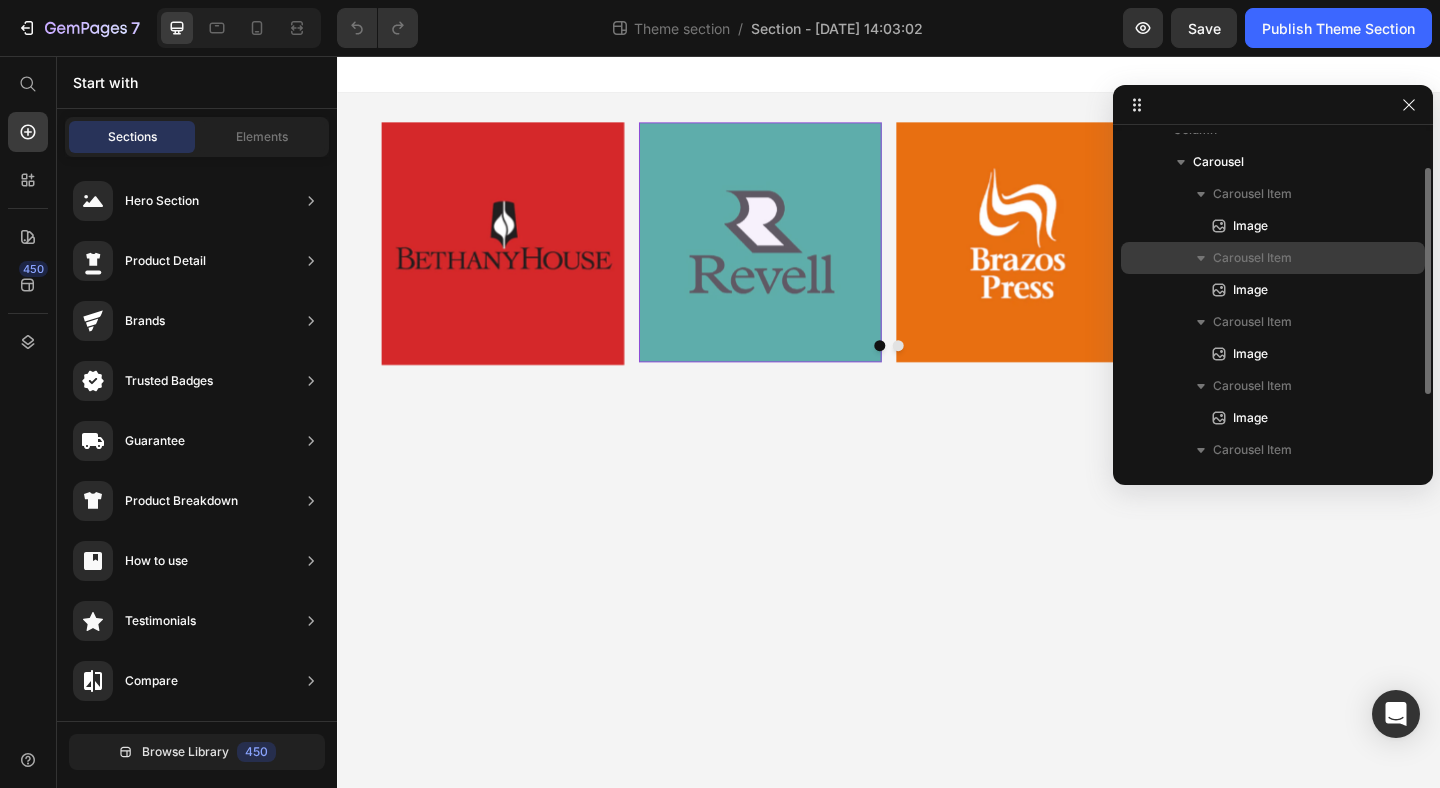 scroll, scrollTop: 150, scrollLeft: 0, axis: vertical 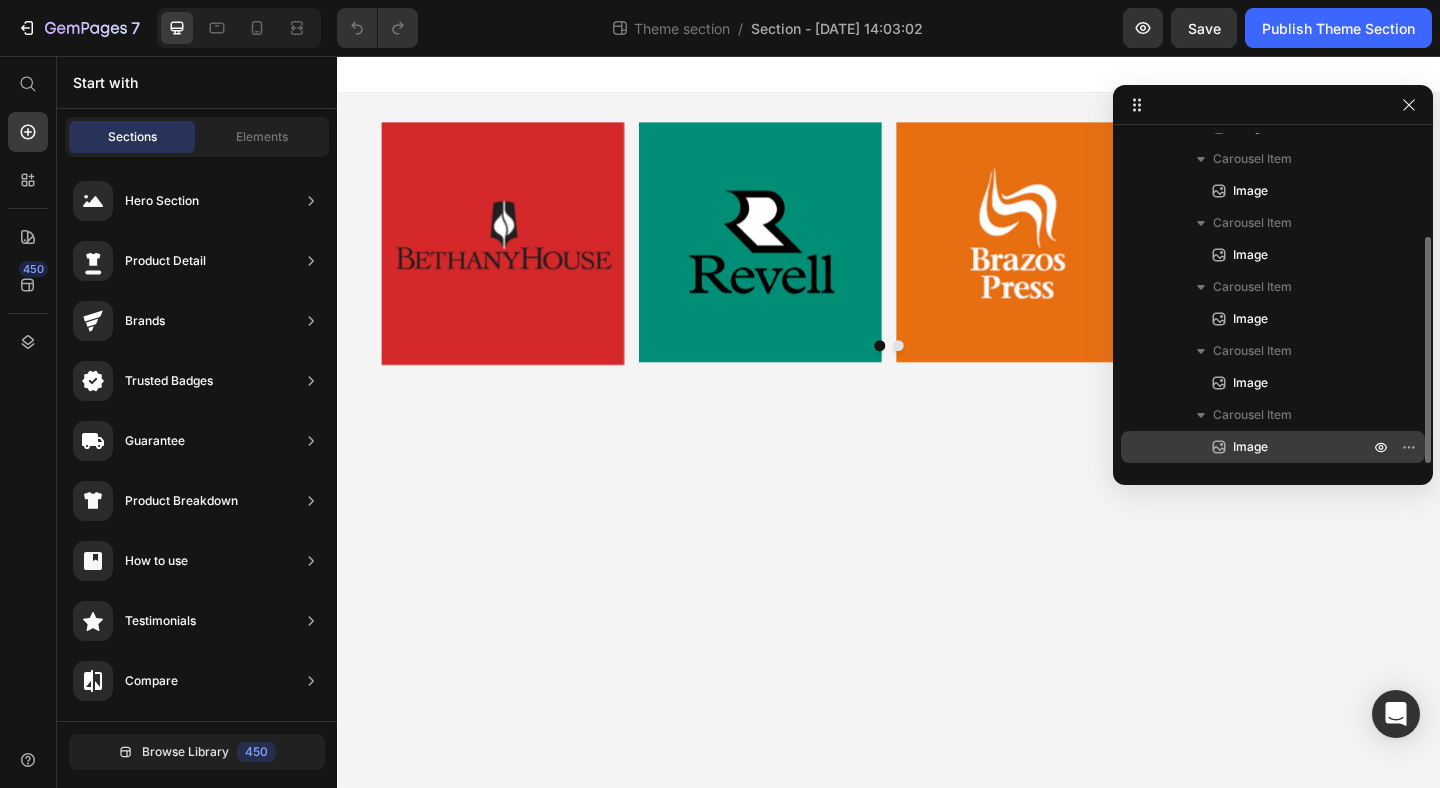 click on "Image" at bounding box center [1279, 447] 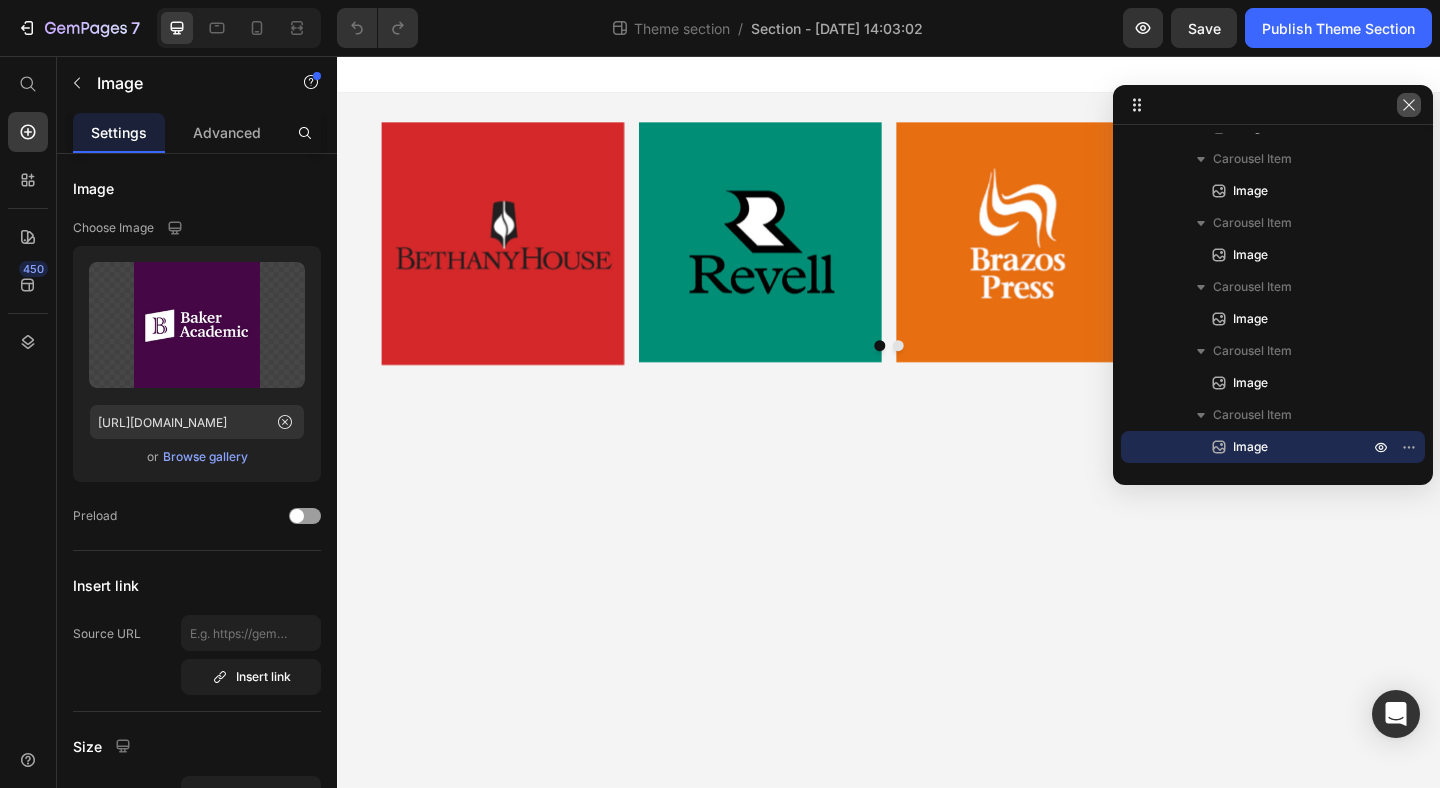 click 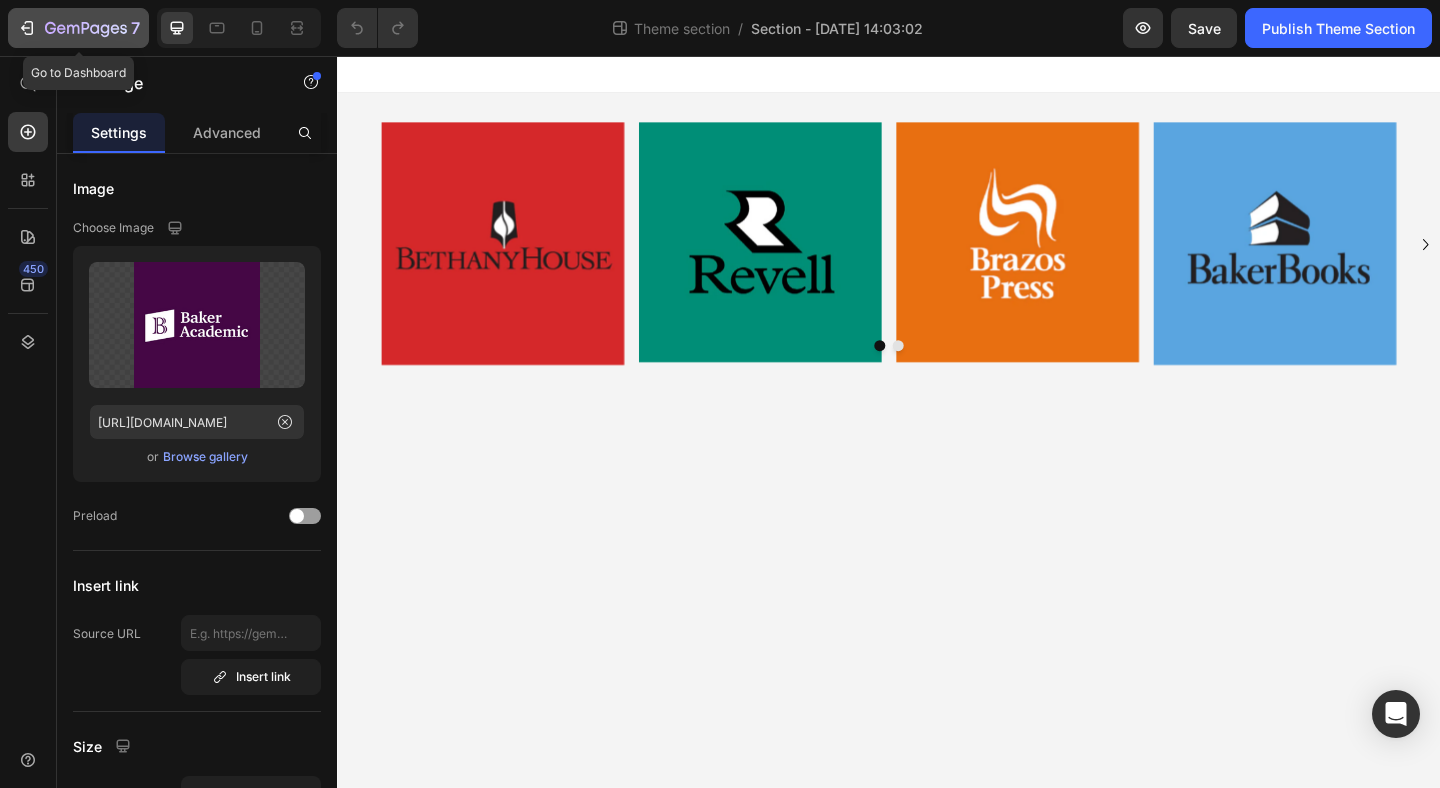 click 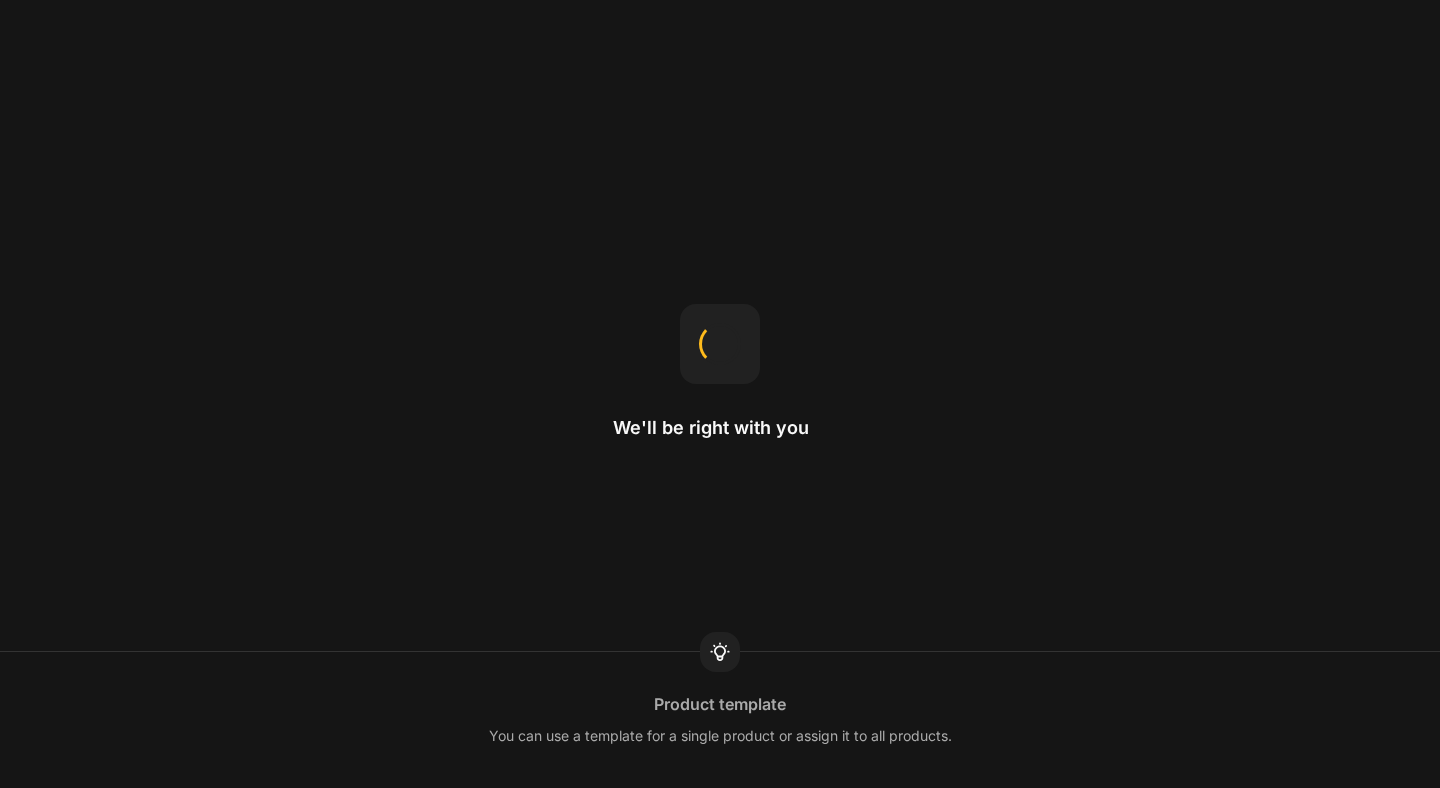 scroll, scrollTop: 0, scrollLeft: 0, axis: both 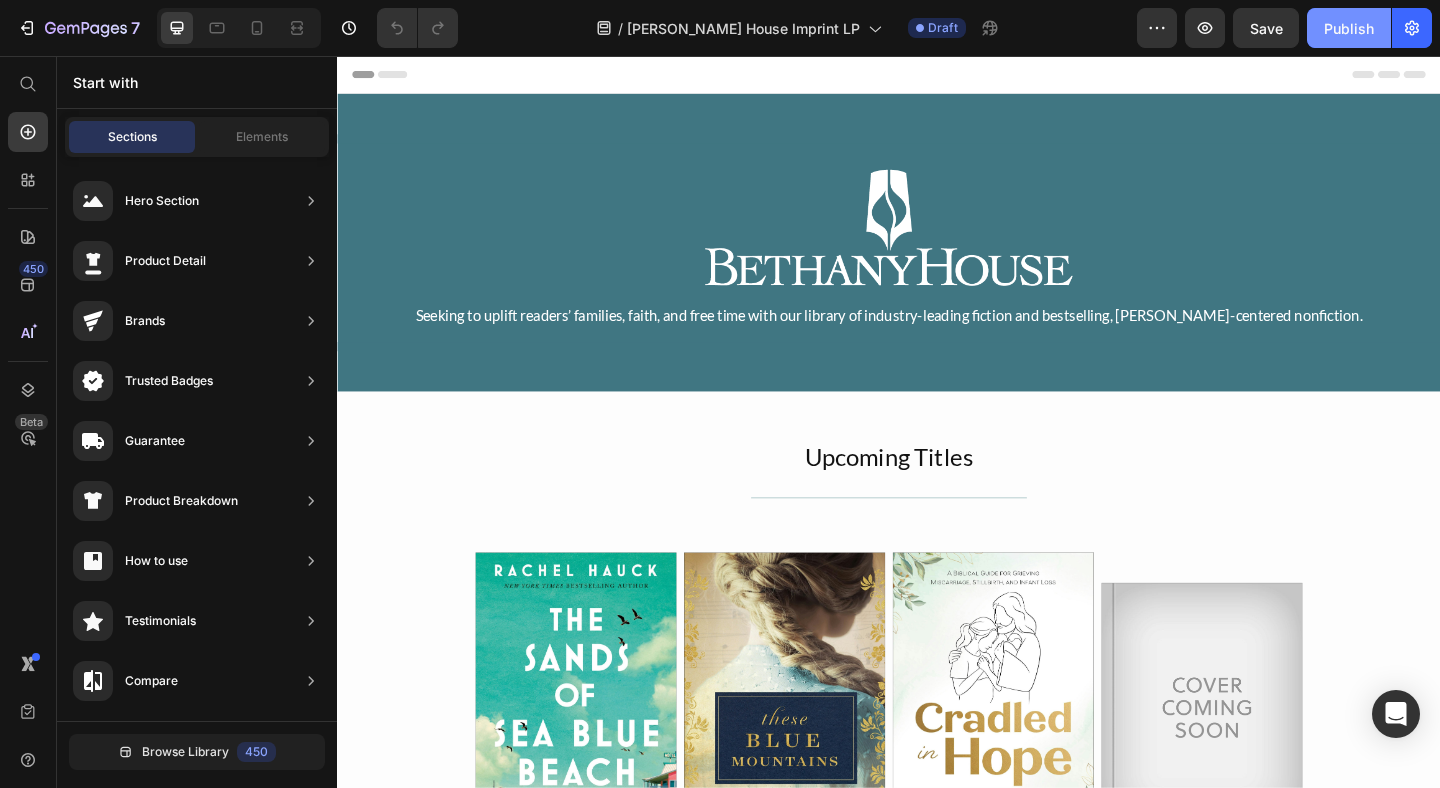 click on "Publish" at bounding box center [1349, 28] 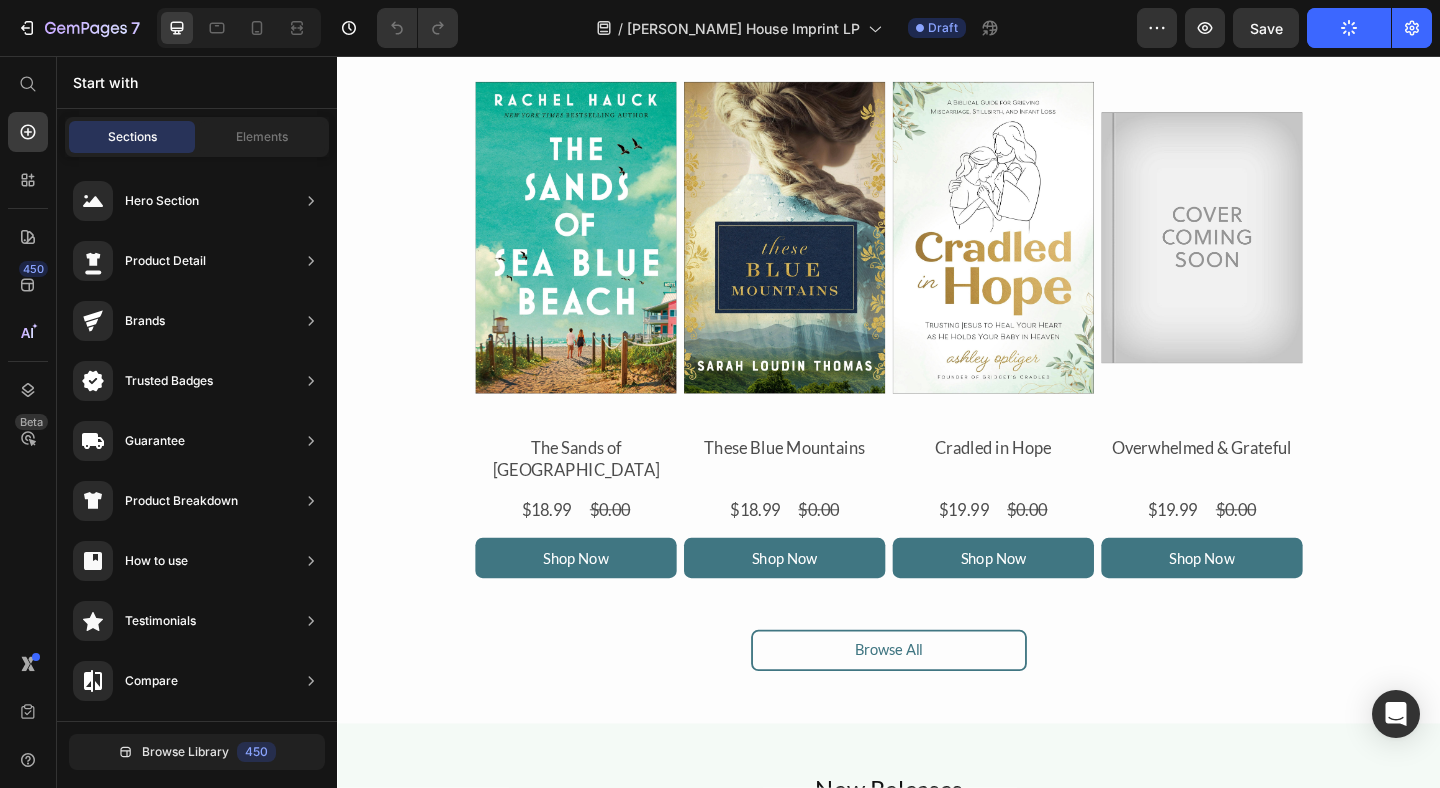 scroll, scrollTop: 515, scrollLeft: 0, axis: vertical 